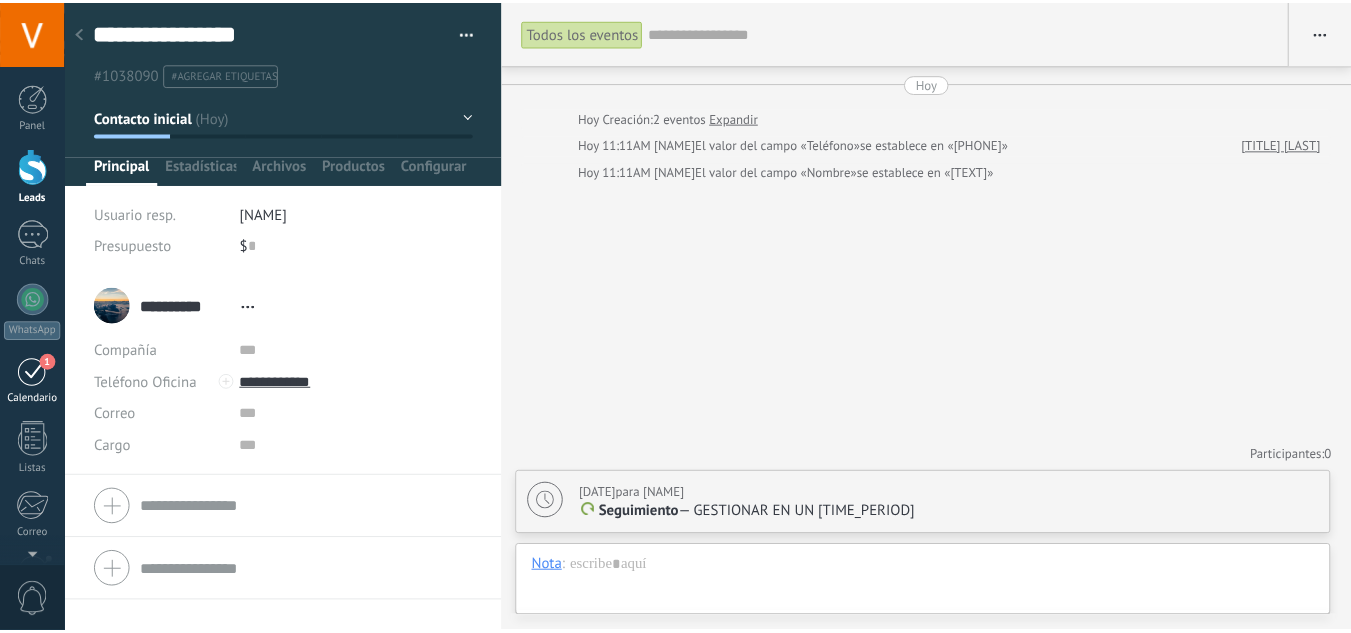scroll, scrollTop: 0, scrollLeft: 0, axis: both 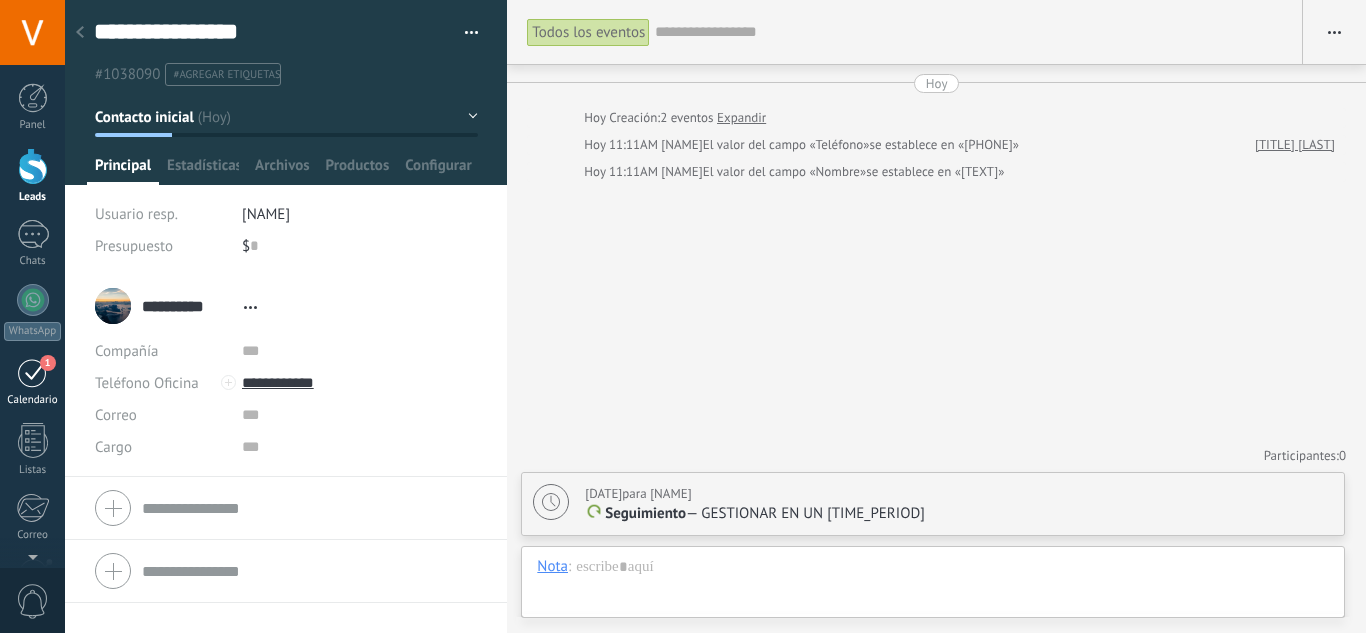 click on "1" at bounding box center [48, 363] 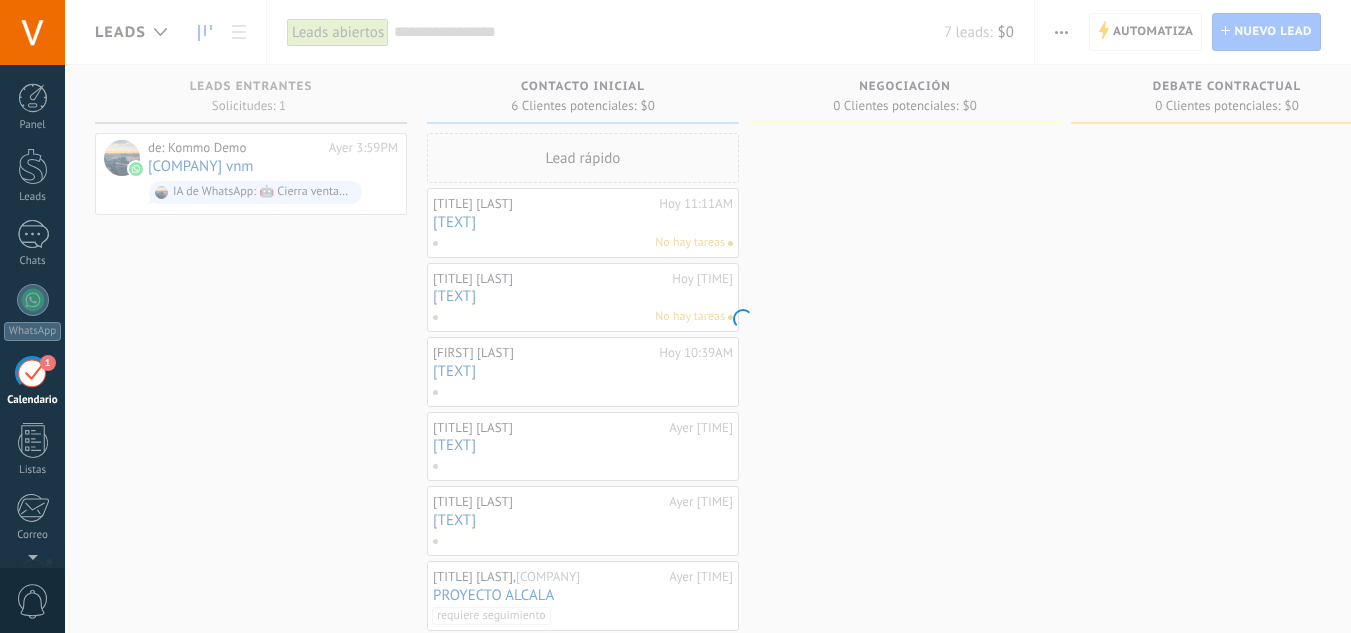 scroll, scrollTop: 0, scrollLeft: 0, axis: both 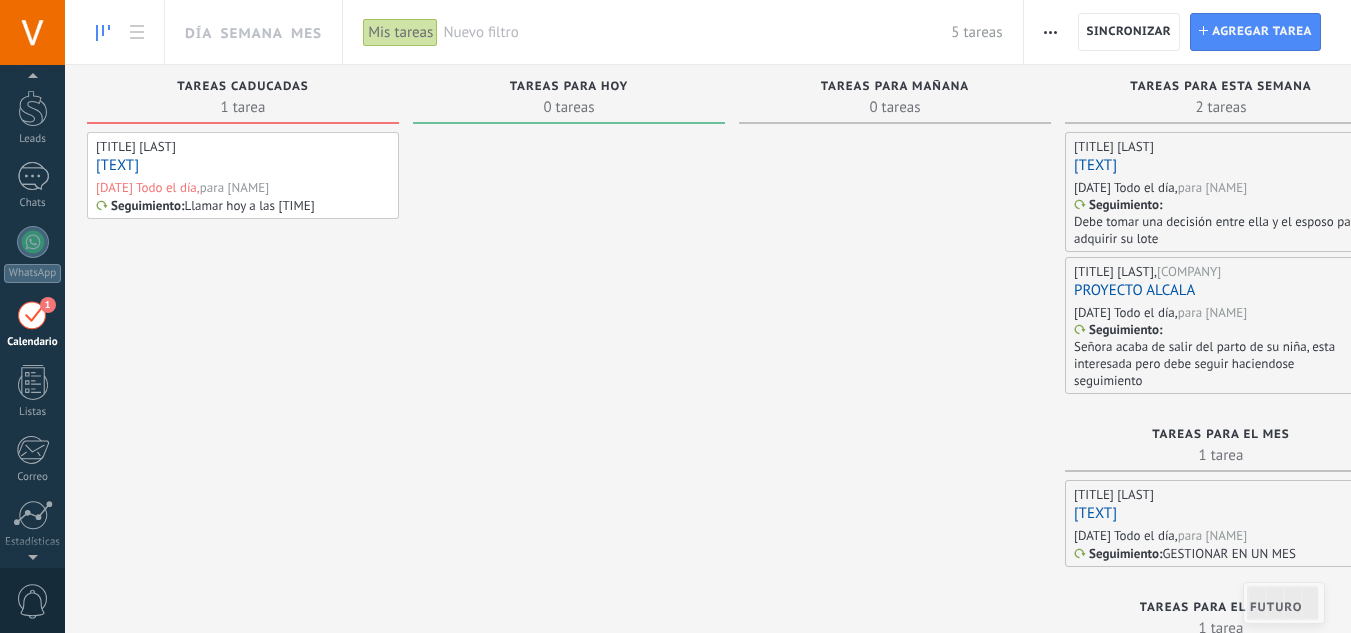 click on "[TEXT]" at bounding box center (117, 165) 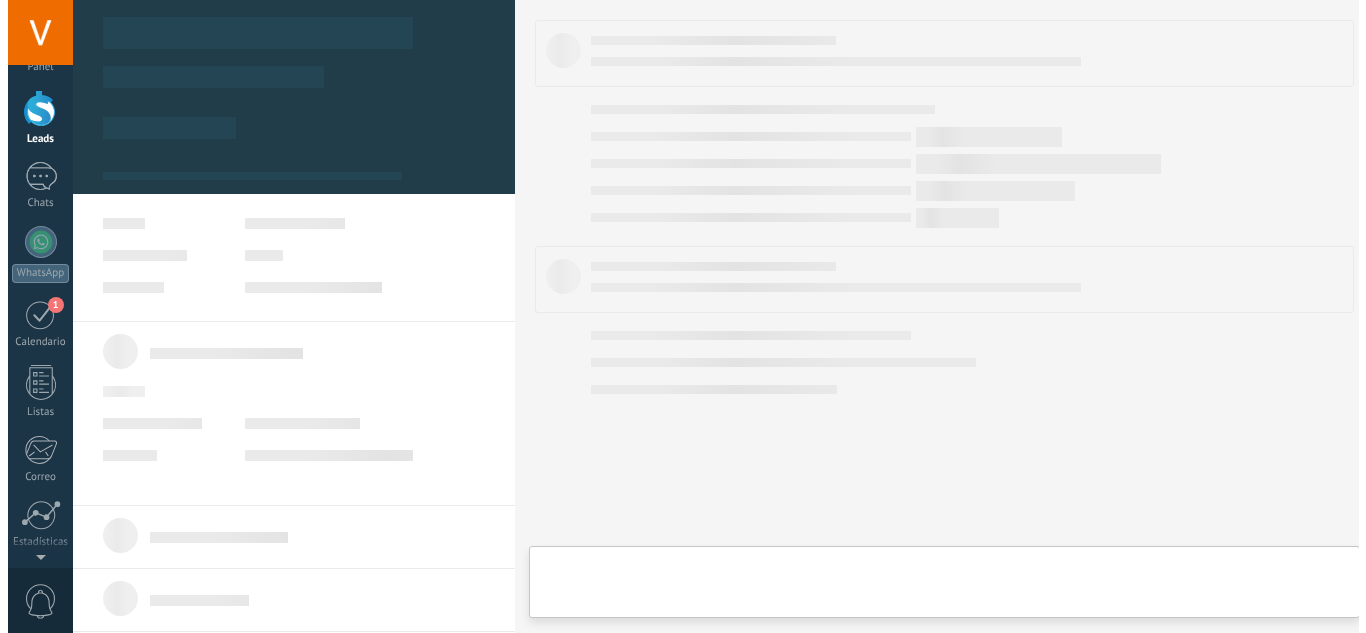 scroll, scrollTop: 0, scrollLeft: 0, axis: both 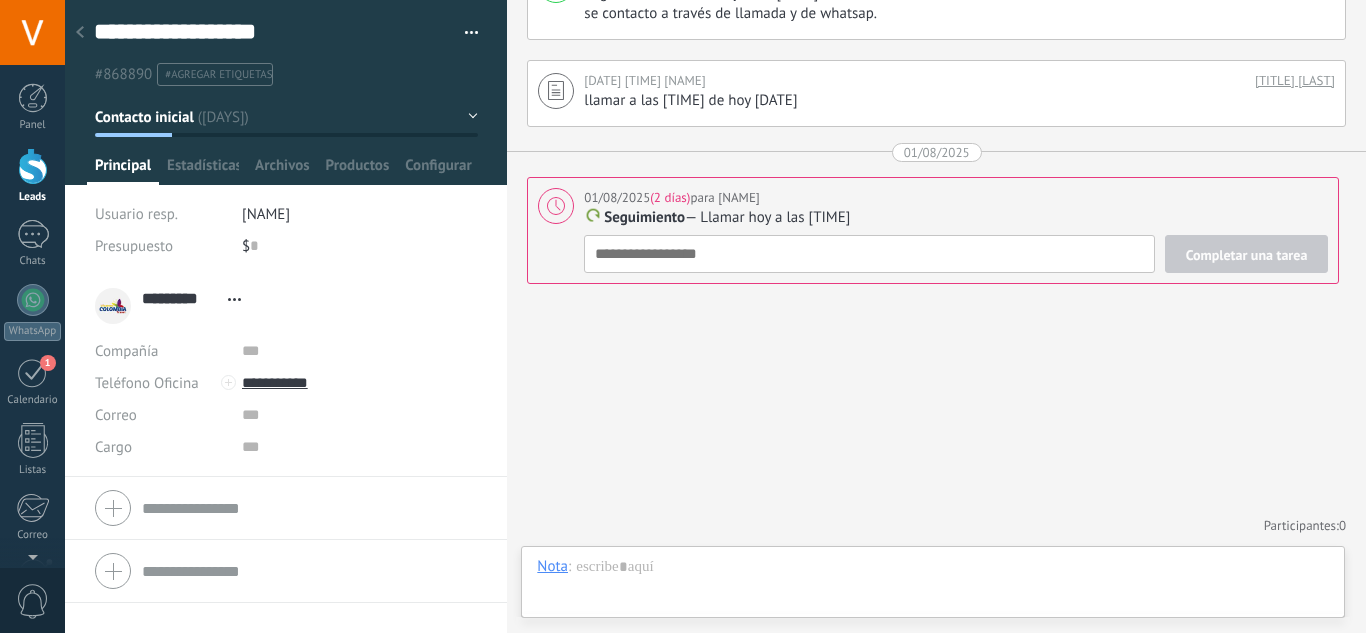 click on "Estadísticas" at bounding box center [203, 170] 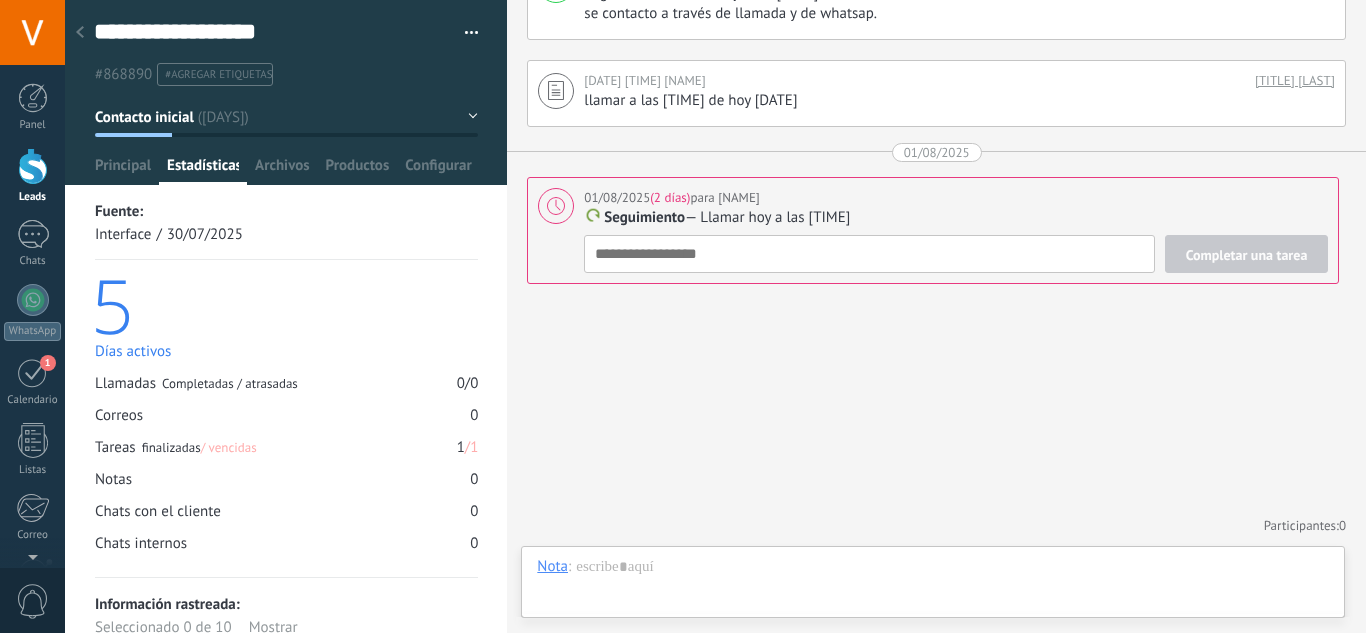 drag, startPoint x: 275, startPoint y: 136, endPoint x: 765, endPoint y: 349, distance: 534.29297 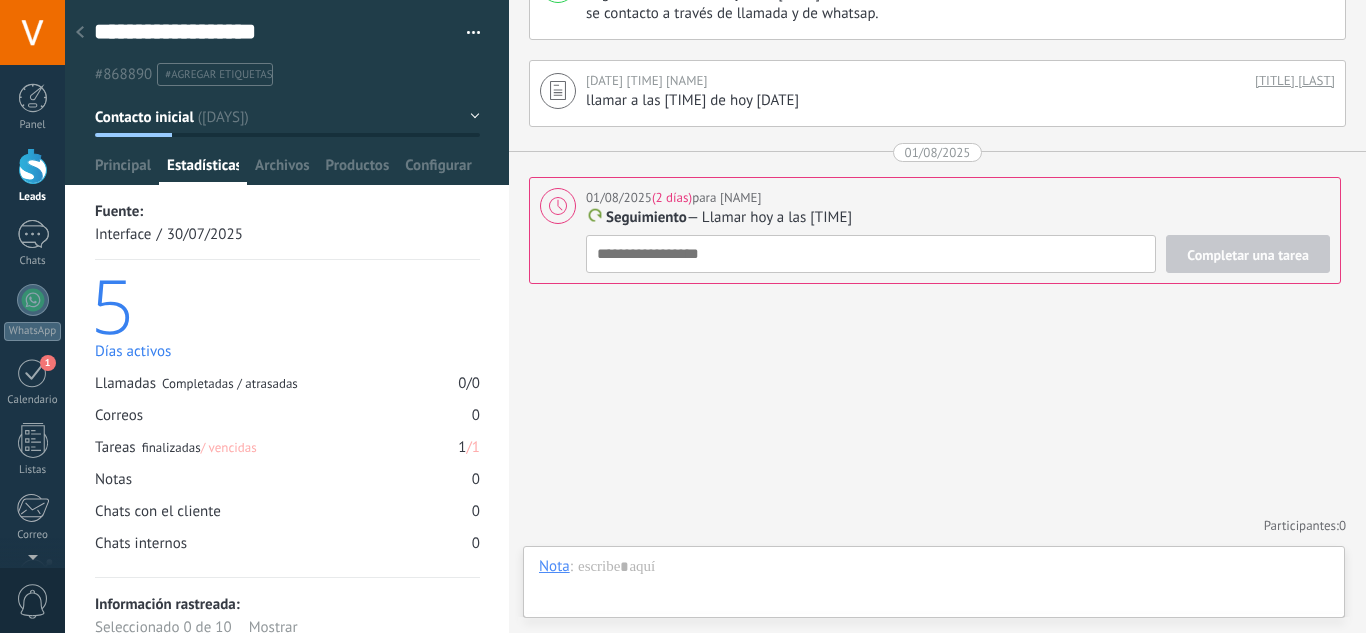 click on "**********" at bounding box center (715, 316) 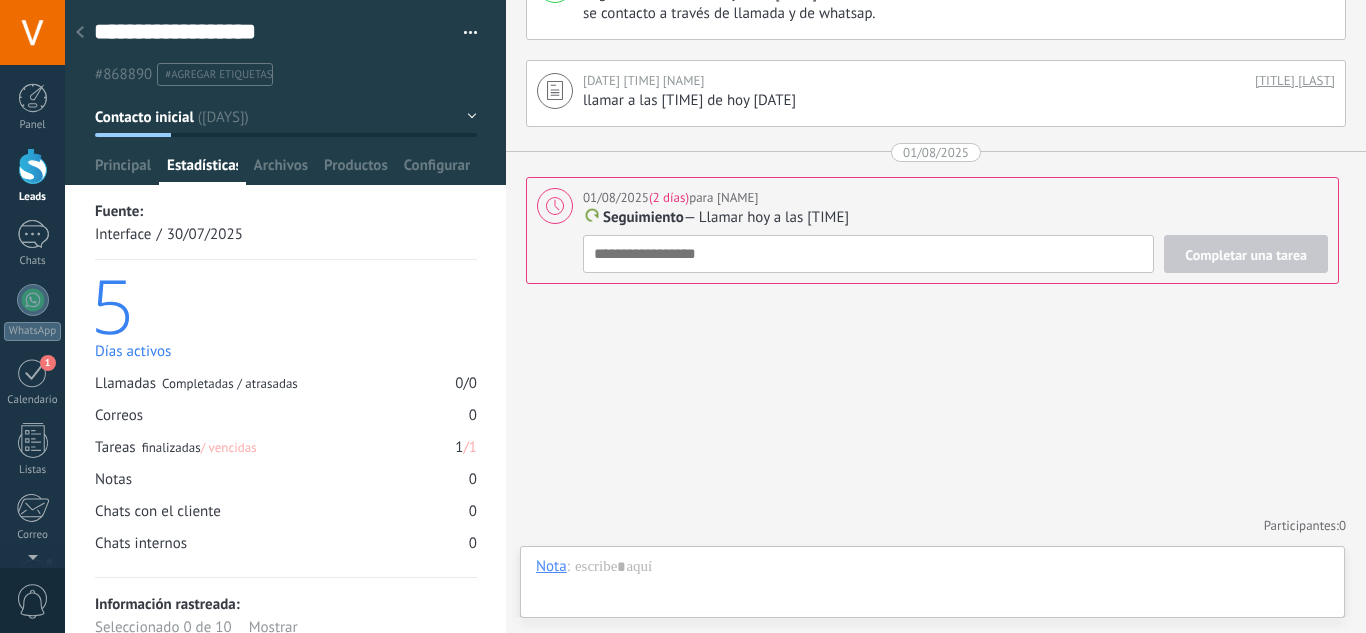 scroll, scrollTop: 30, scrollLeft: 0, axis: vertical 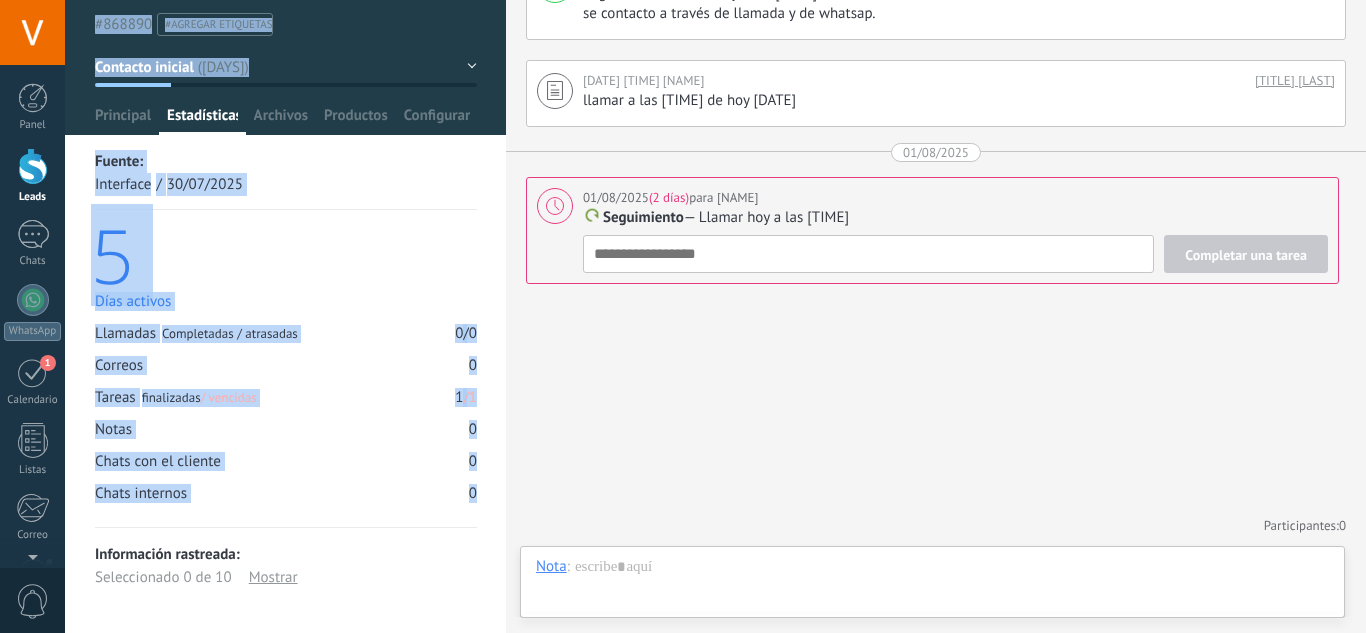 drag, startPoint x: 498, startPoint y: 540, endPoint x: 494, endPoint y: 644, distance: 104.0769 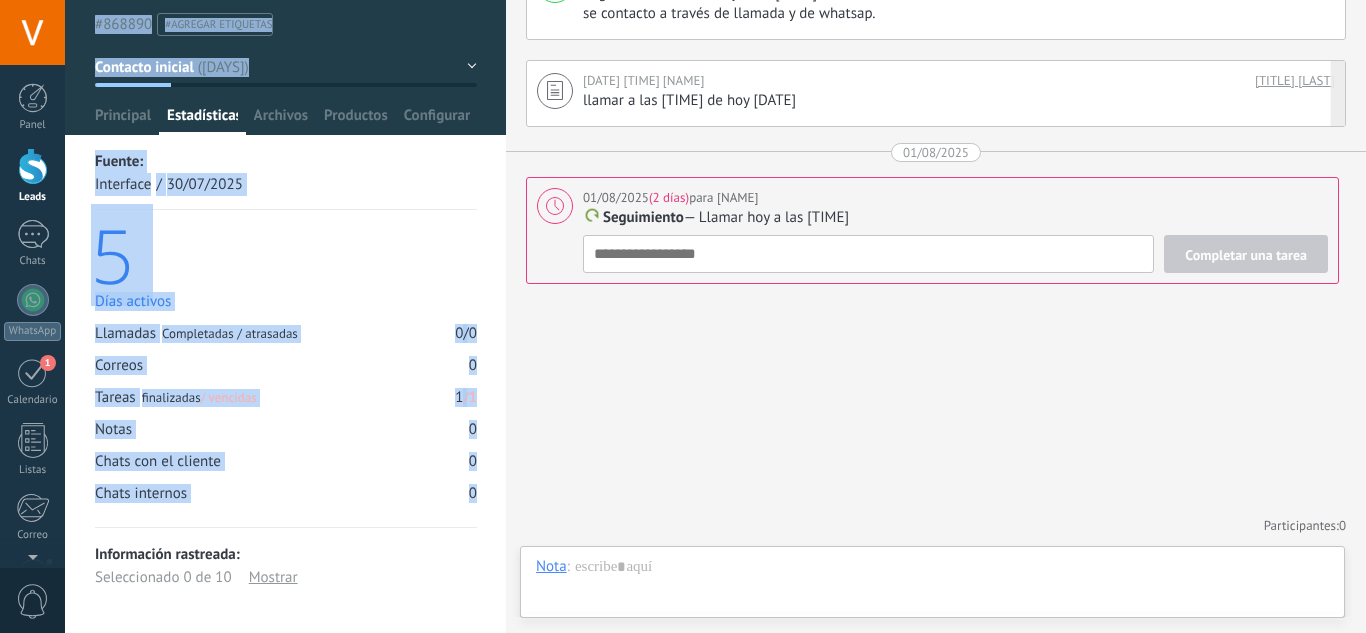 click on "[TITLE] [LAST]" at bounding box center (1295, 81) 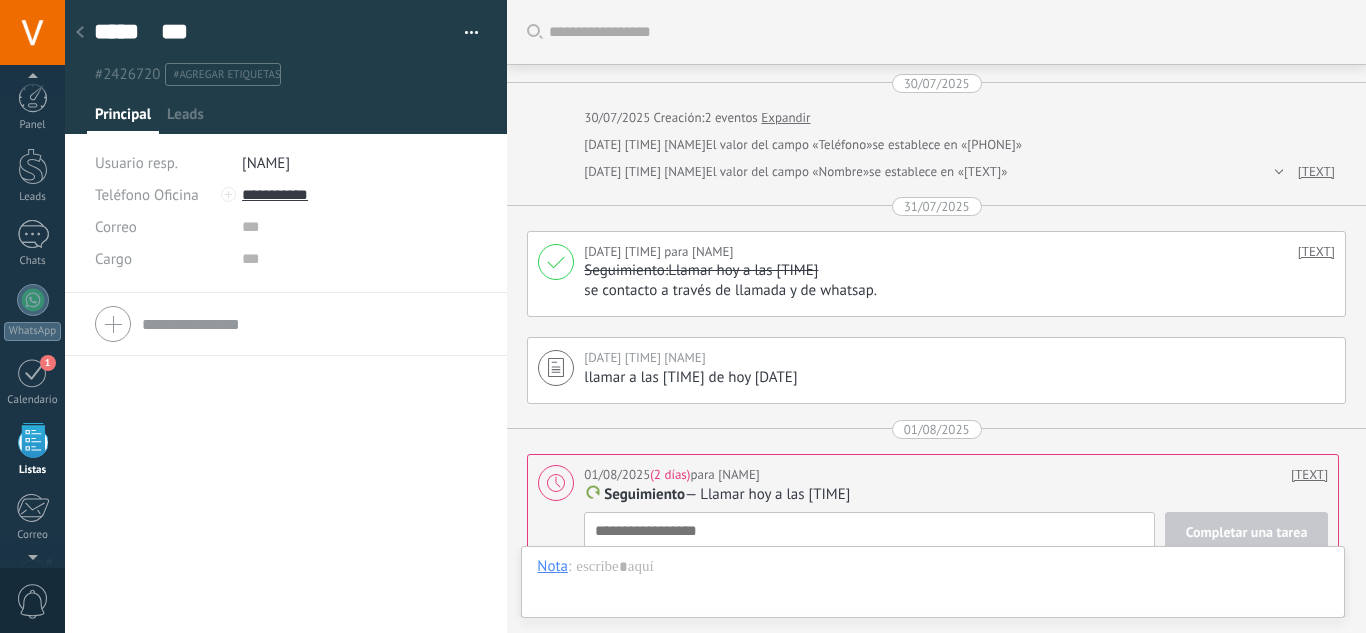 scroll, scrollTop: 124, scrollLeft: 0, axis: vertical 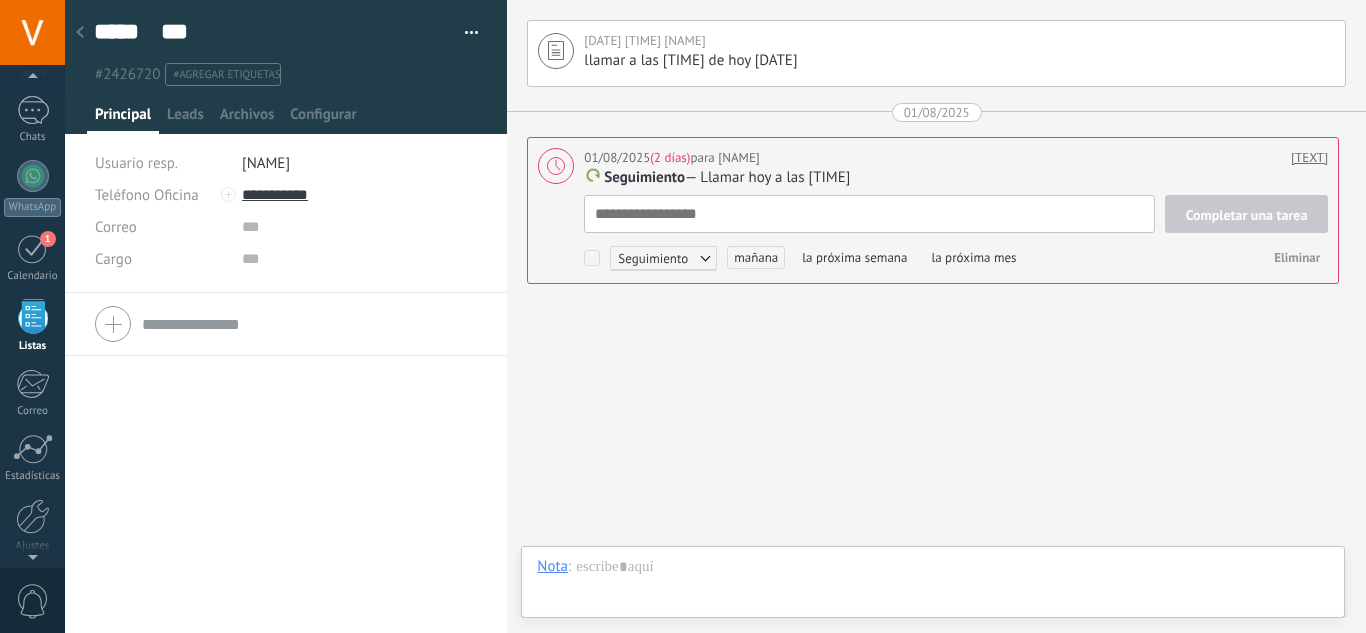 click on "Completar una tarea Seguimiento Seguimiento Reunión Personalizado mañana la próxima semana la próxima mes Eliminar" at bounding box center (956, 234) 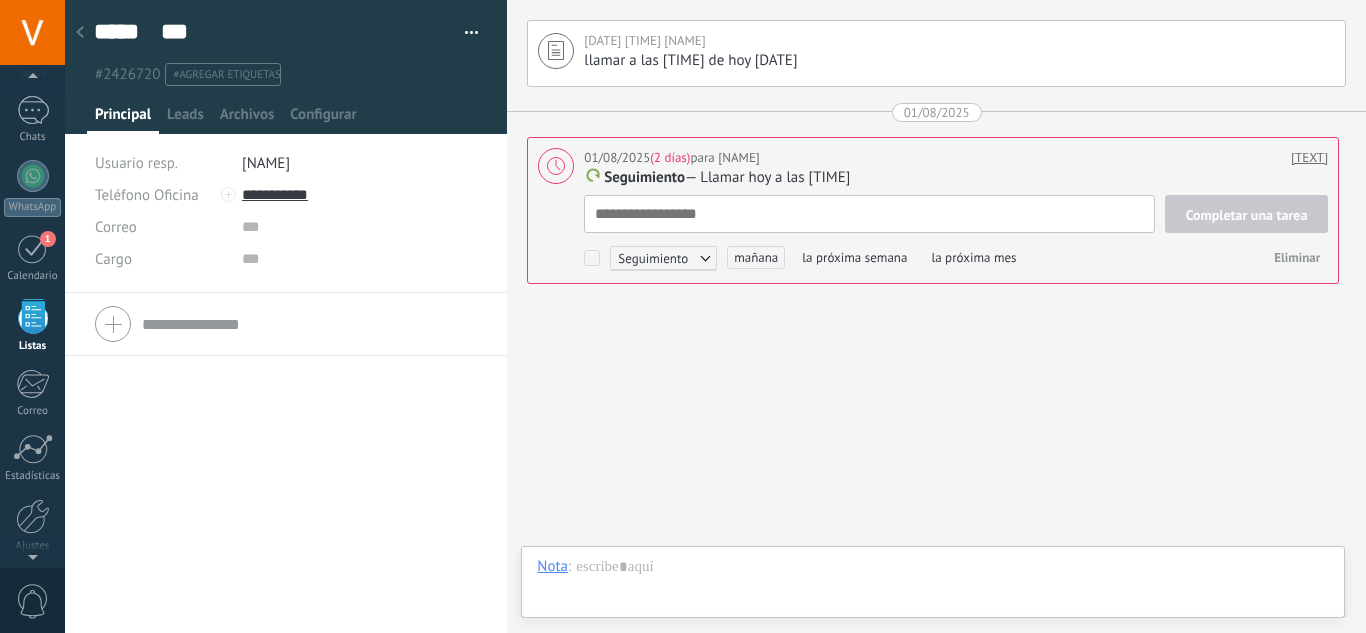 type on "*" 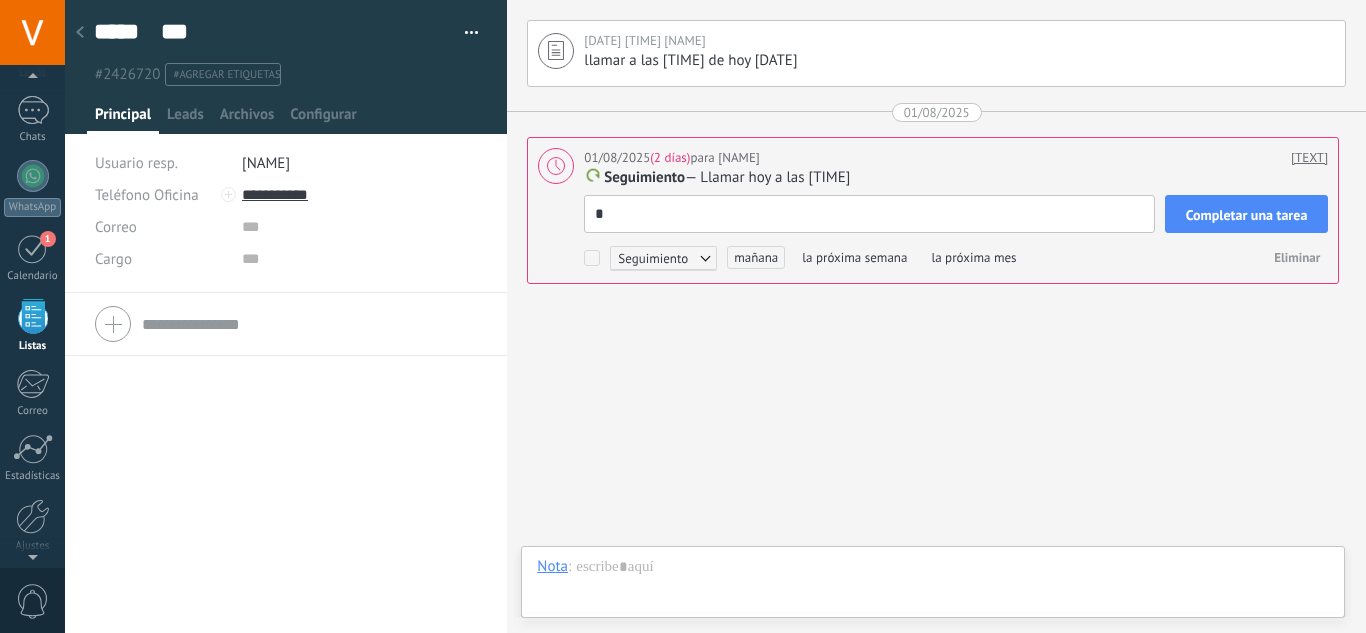 type on "**" 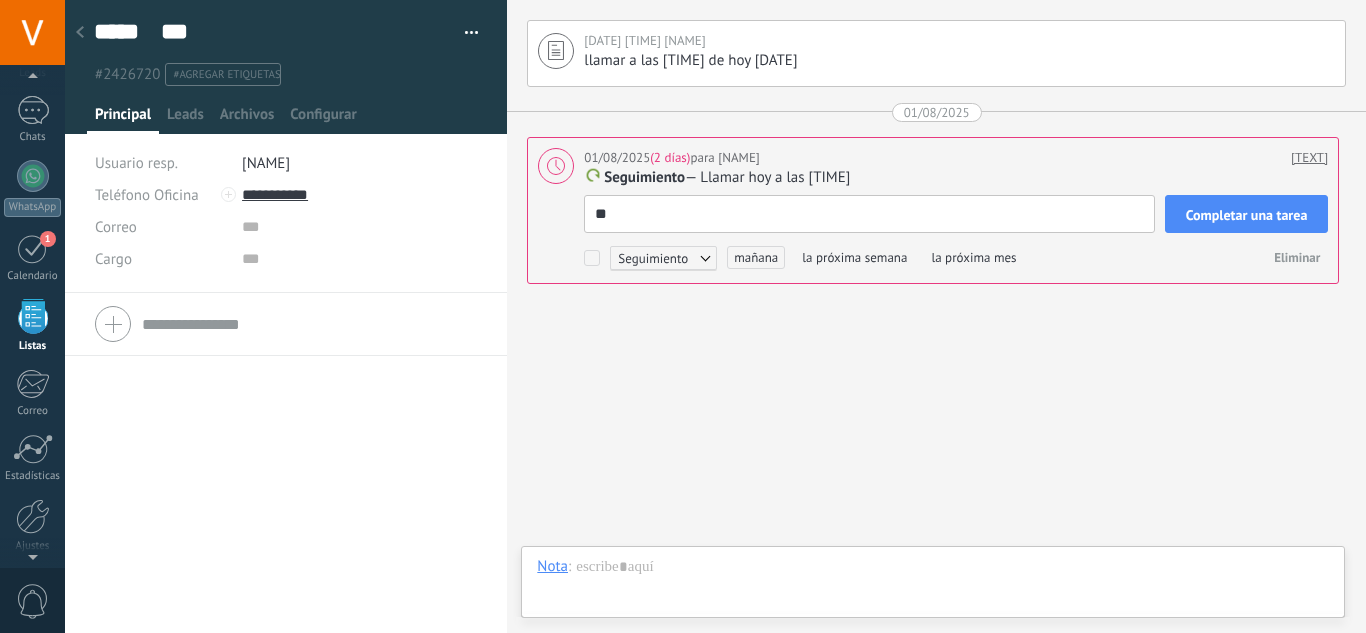 type on "**" 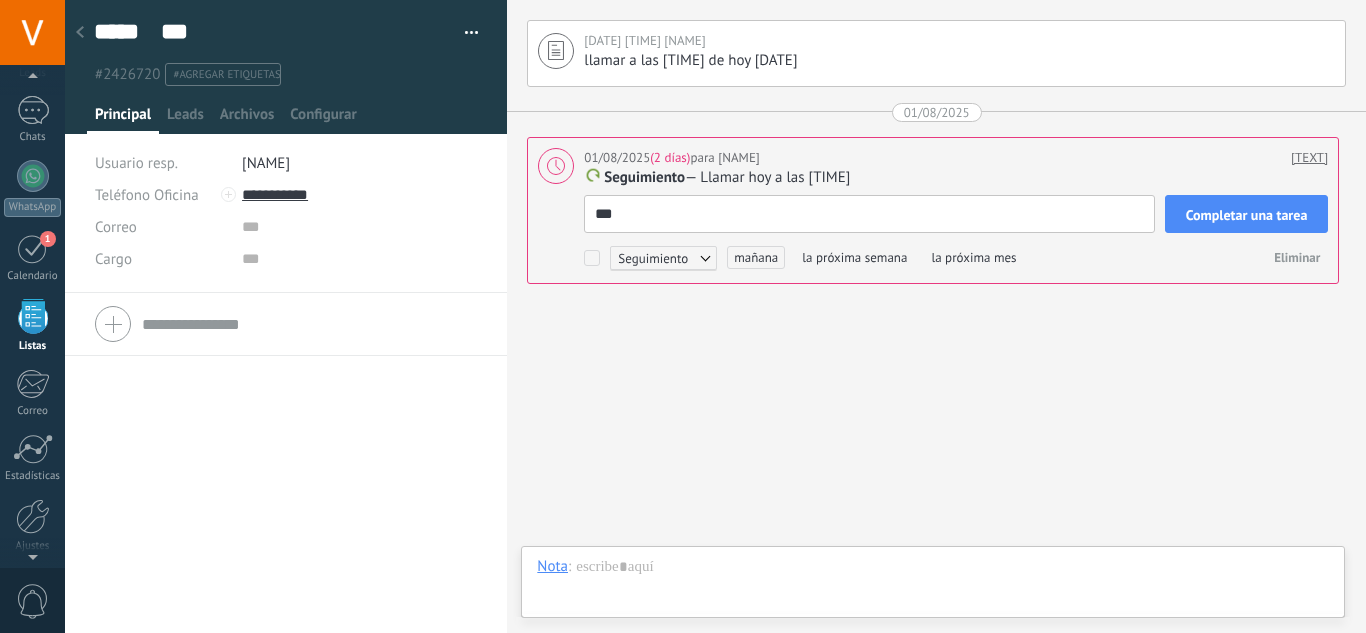 type on "****" 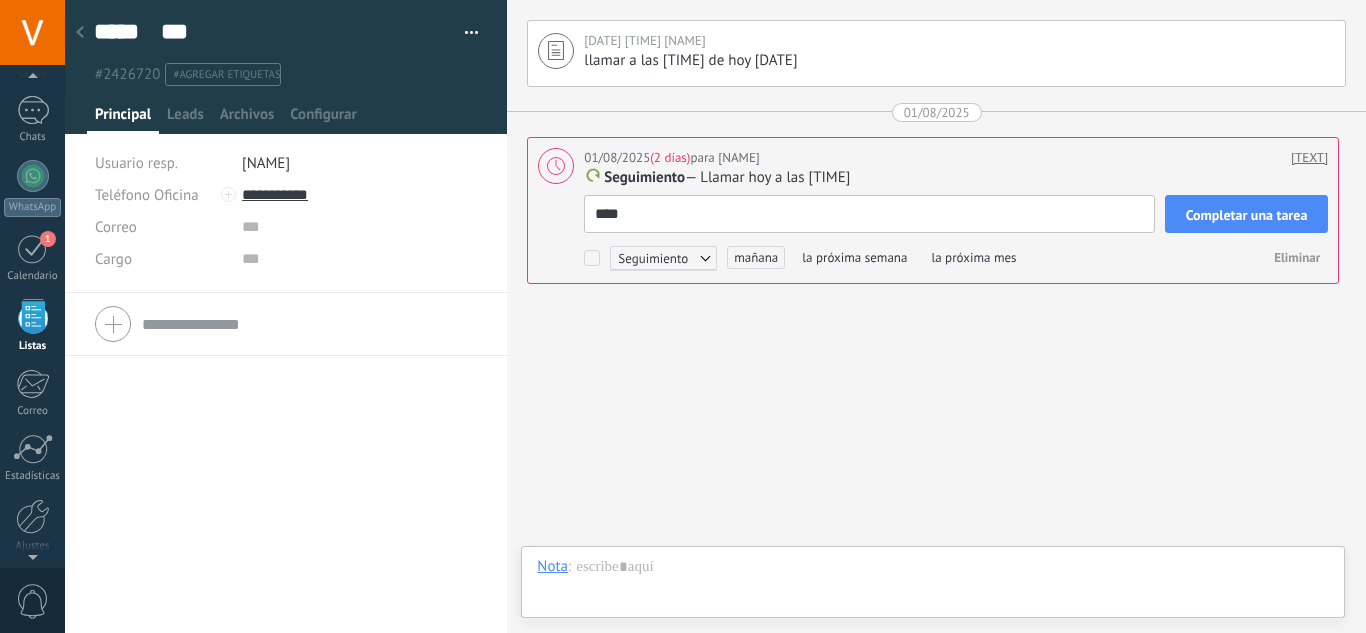 type on "*****" 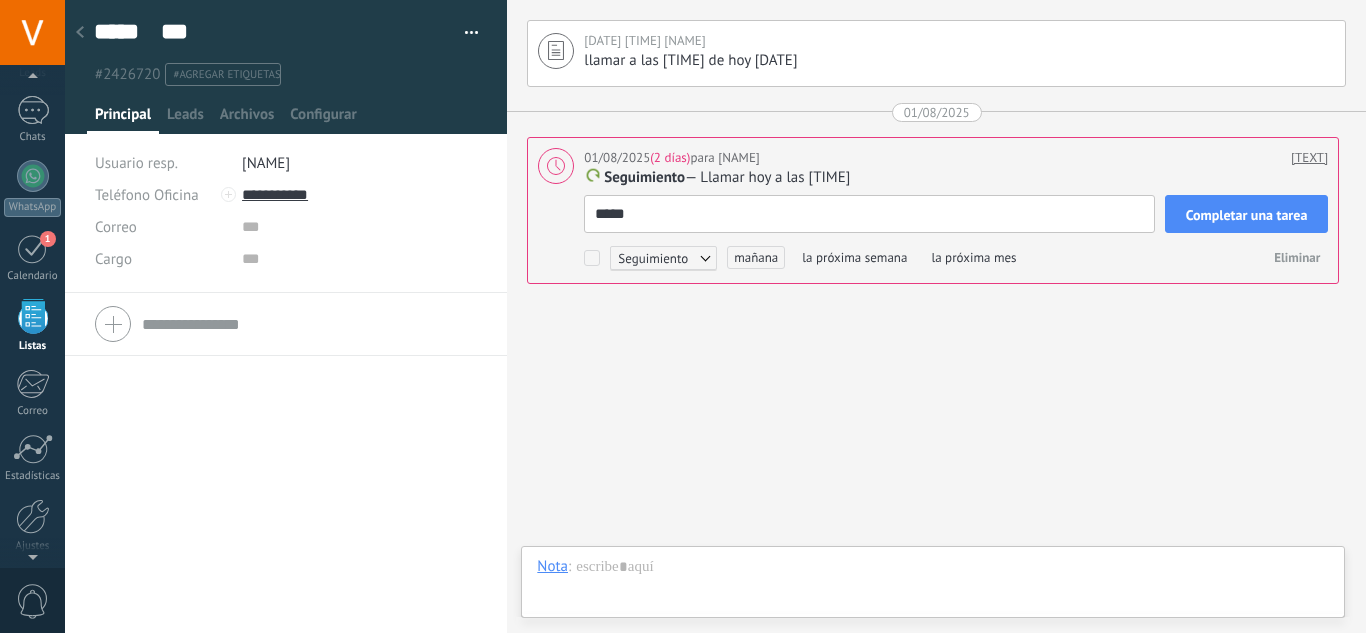 type on "*****" 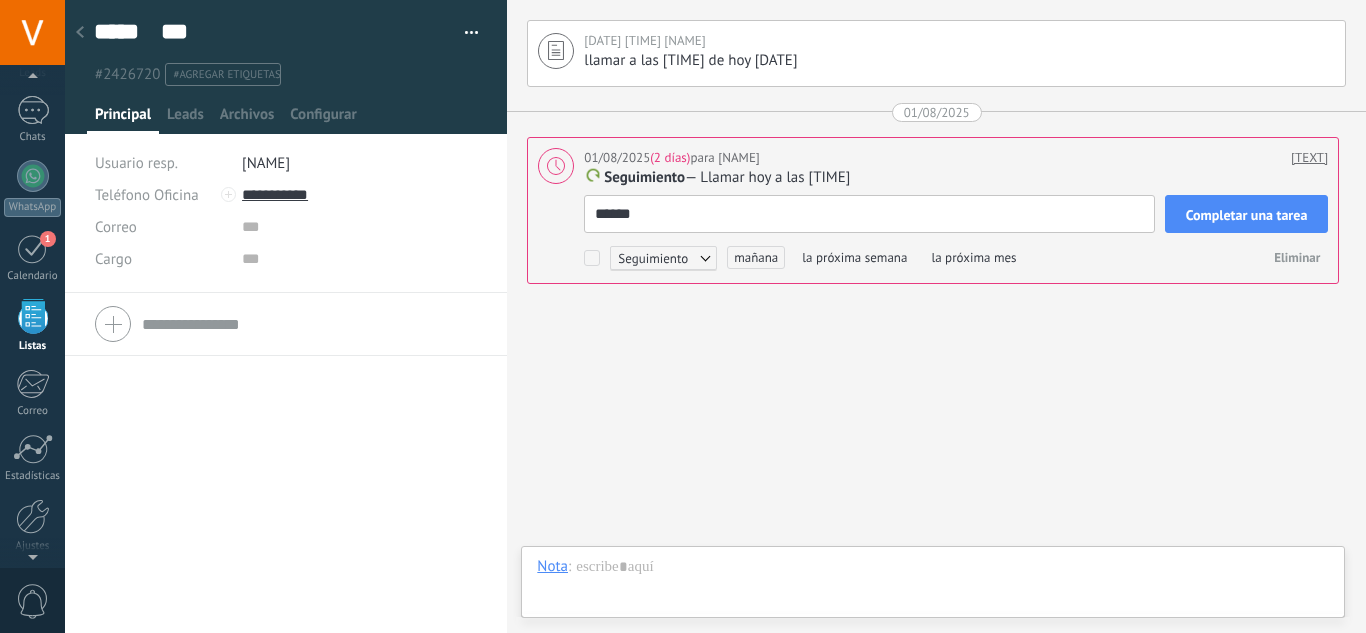type on "*******" 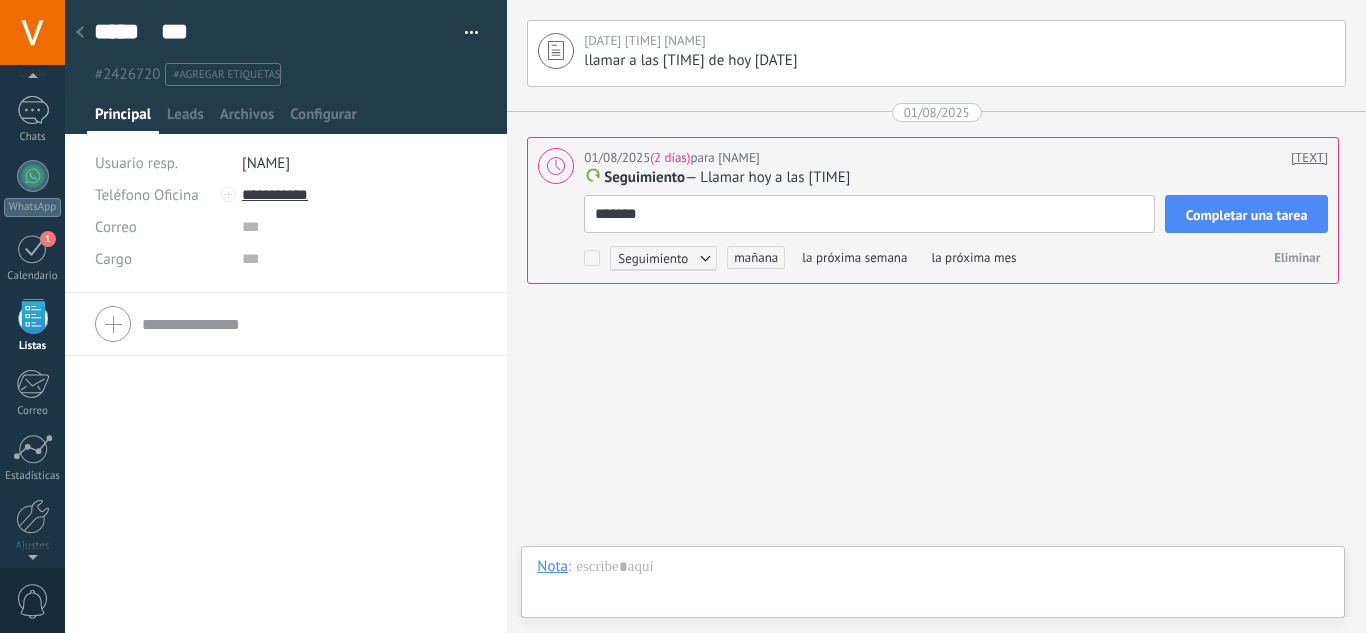 type on "********" 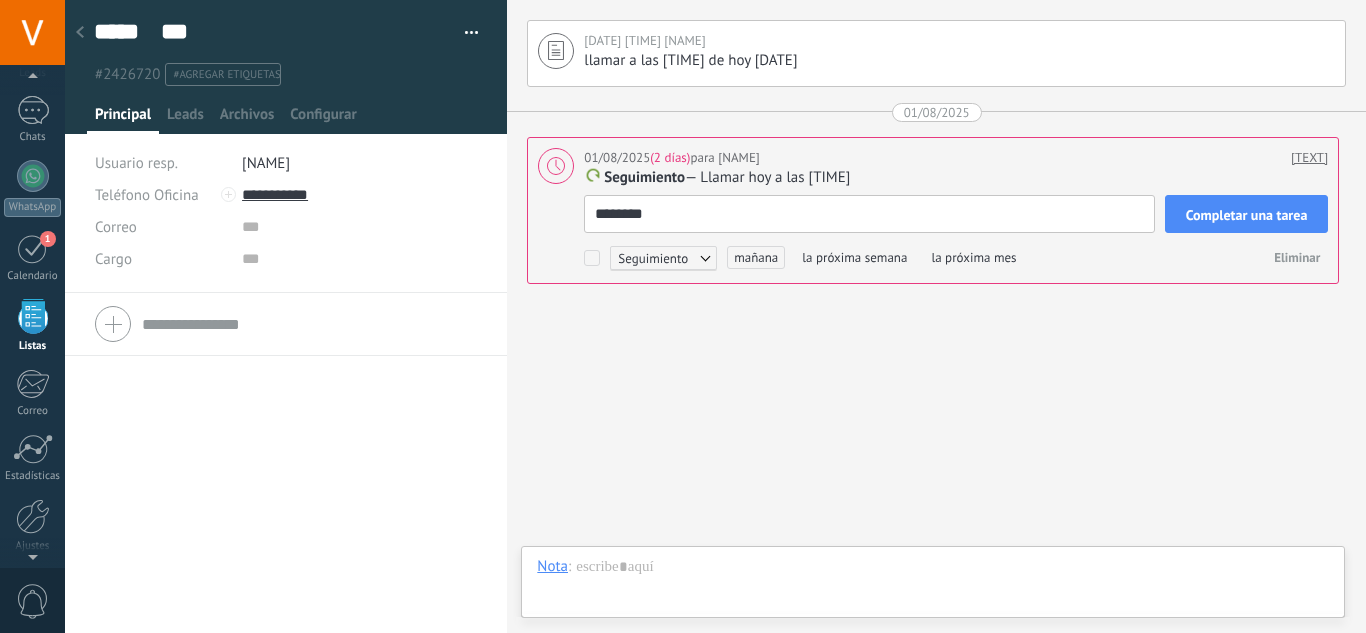 type on "*********" 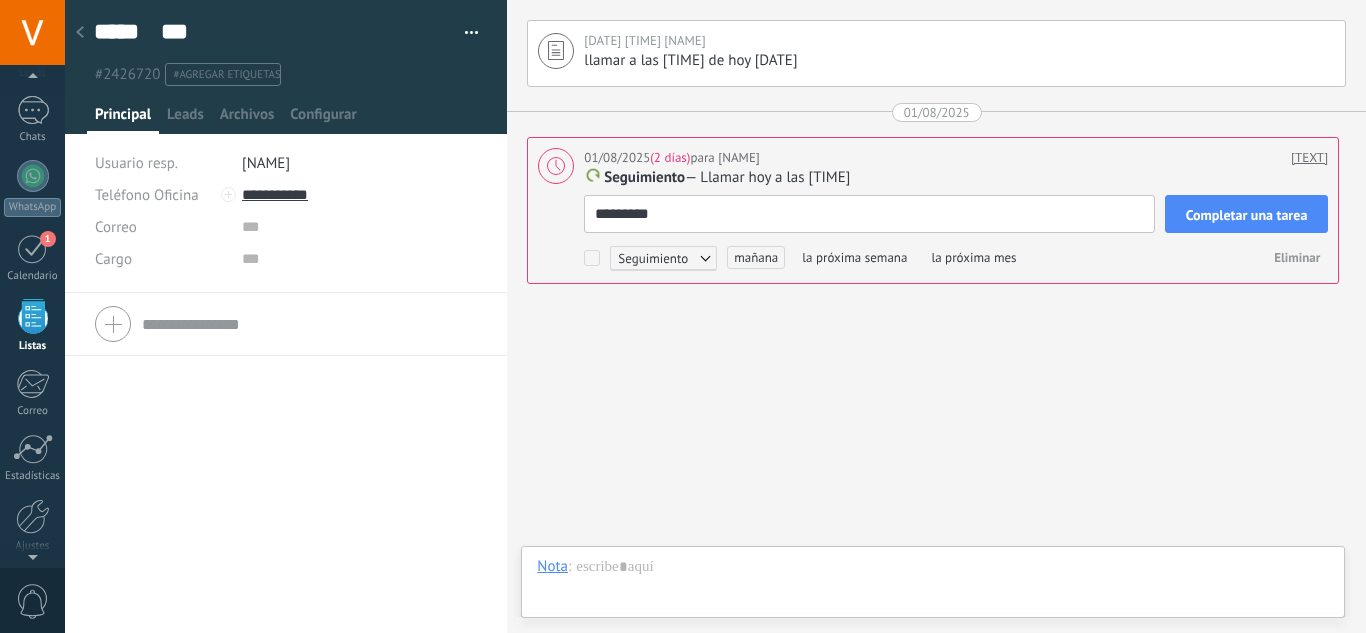 type on "**********" 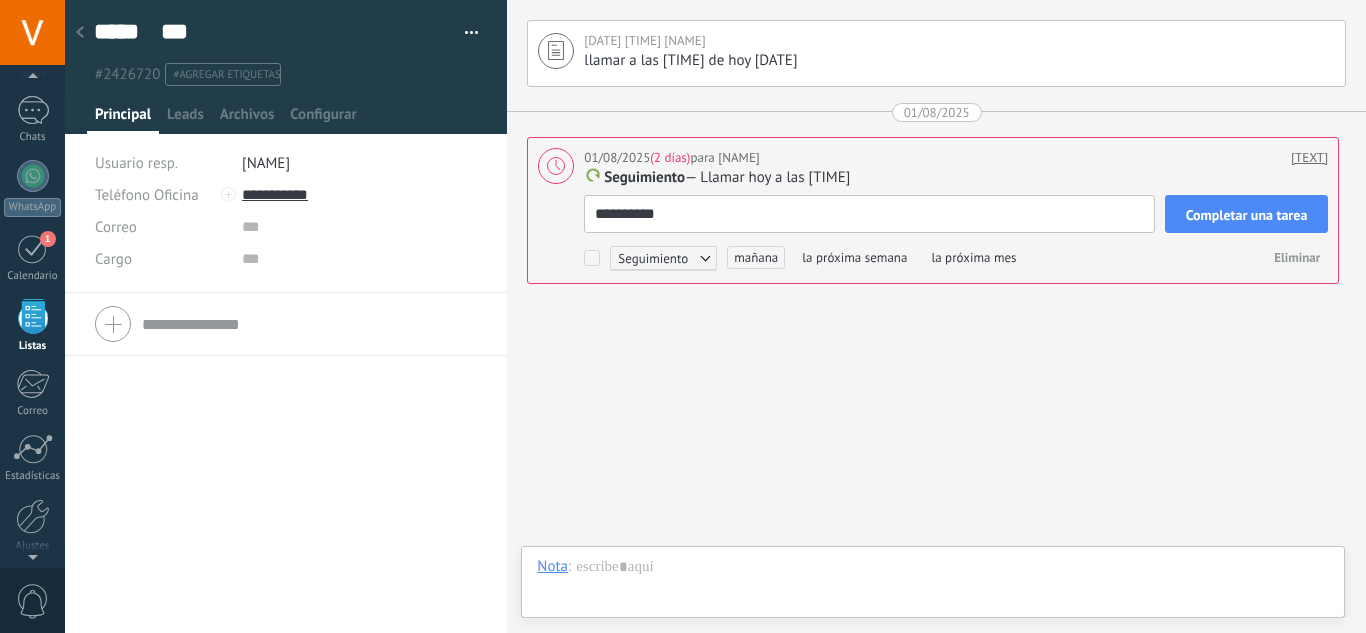 type on "**********" 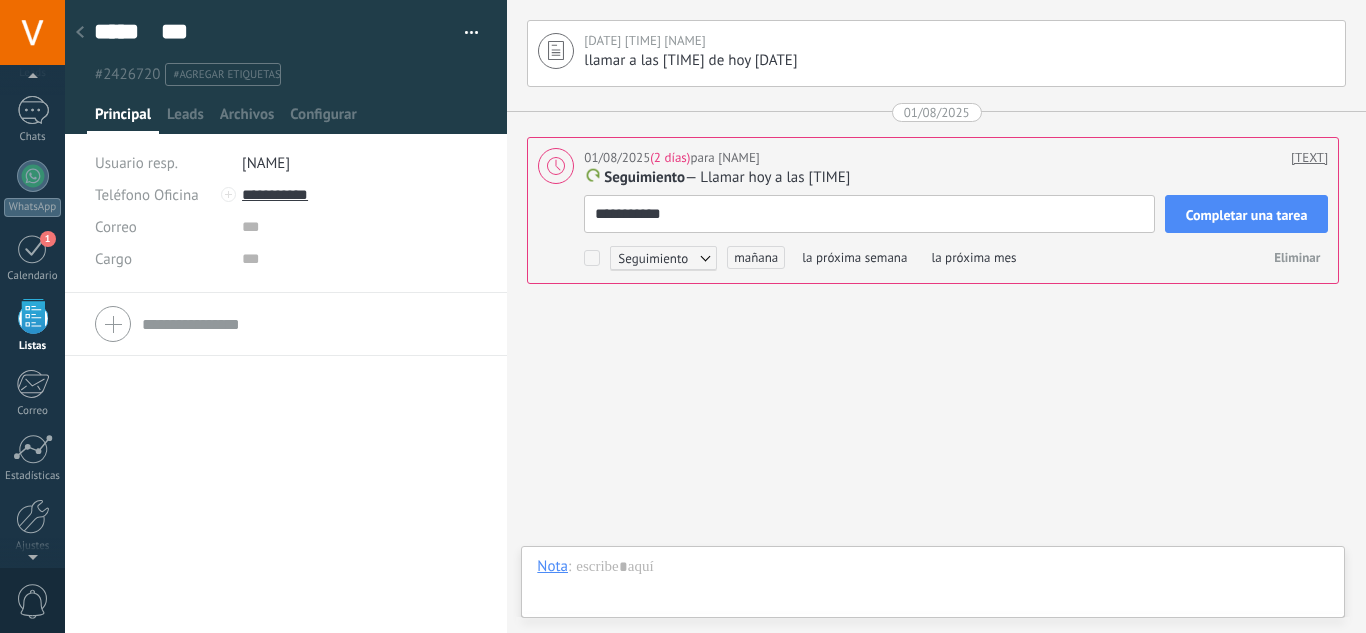 type on "**********" 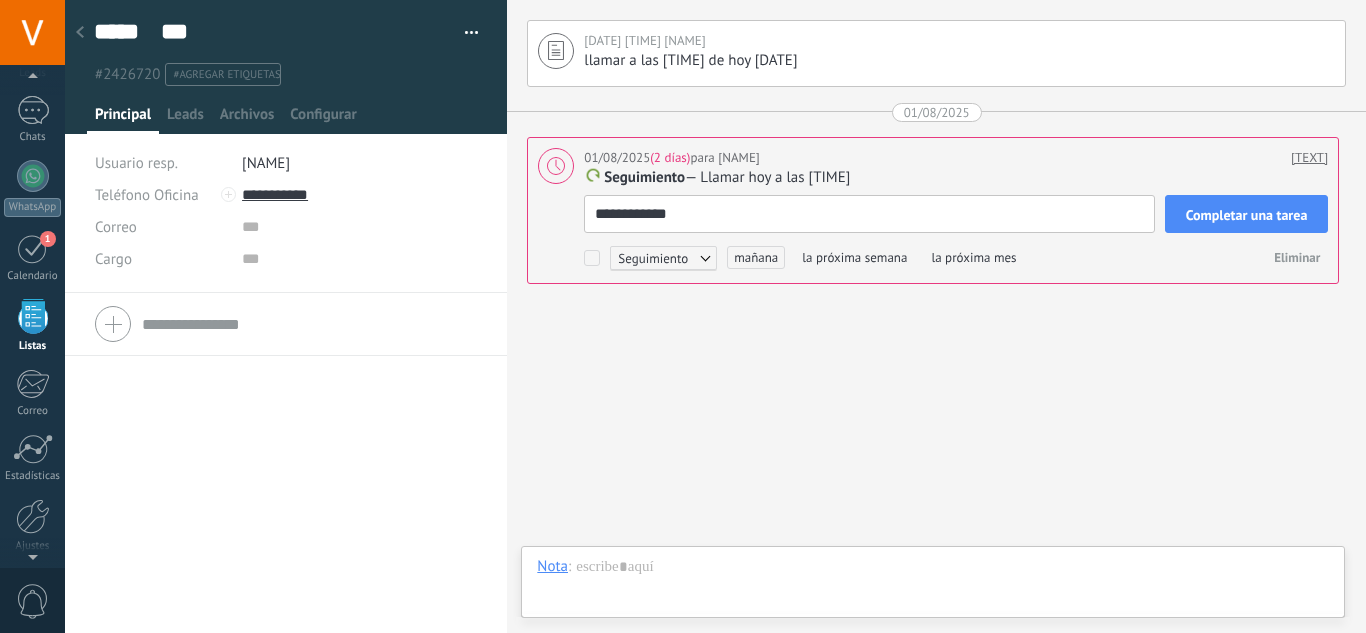 type on "**********" 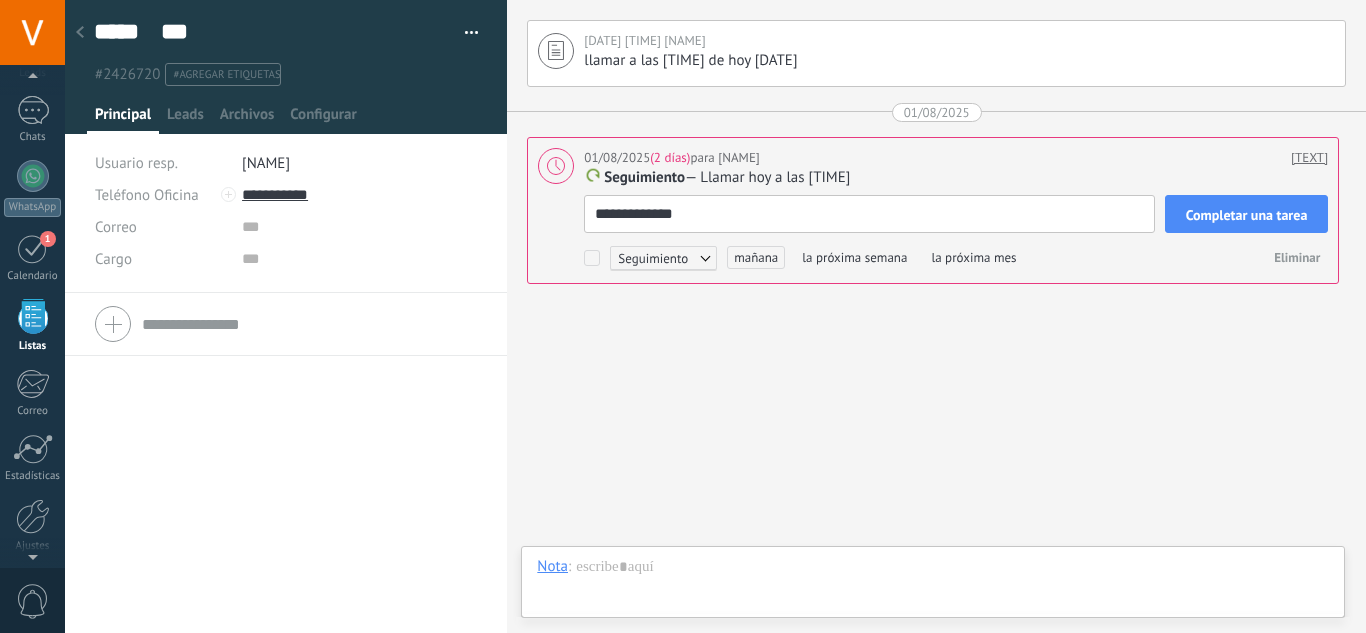 type on "**********" 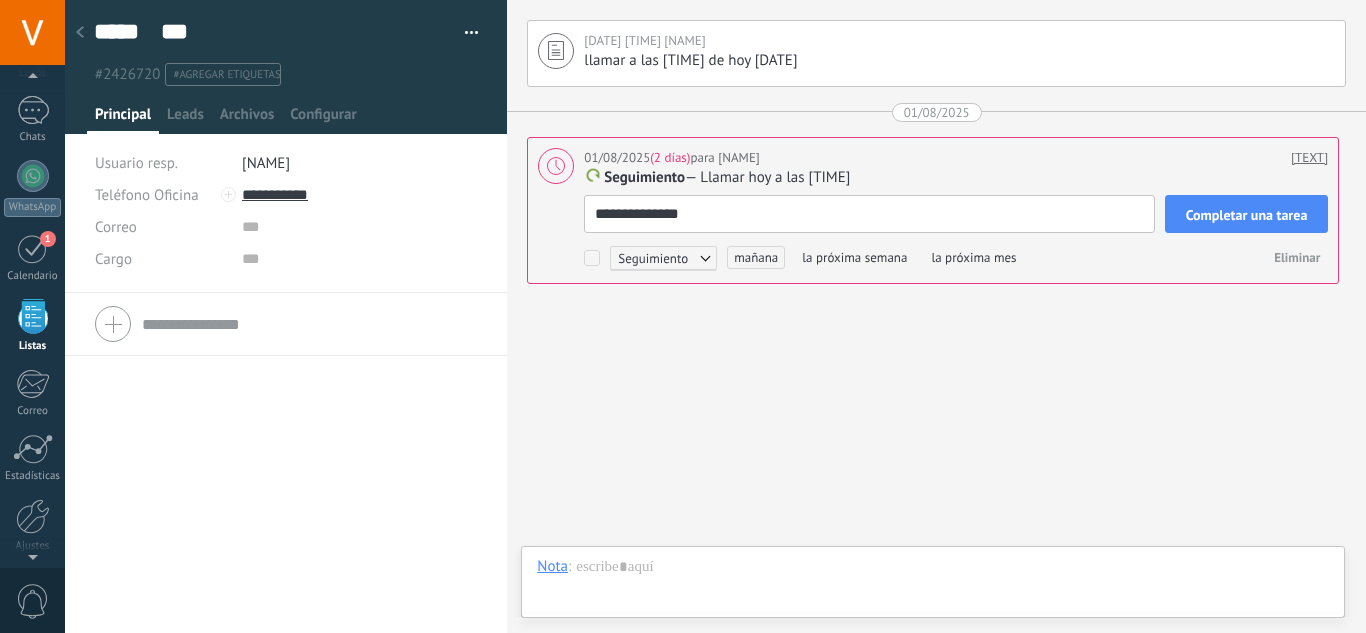 type on "**********" 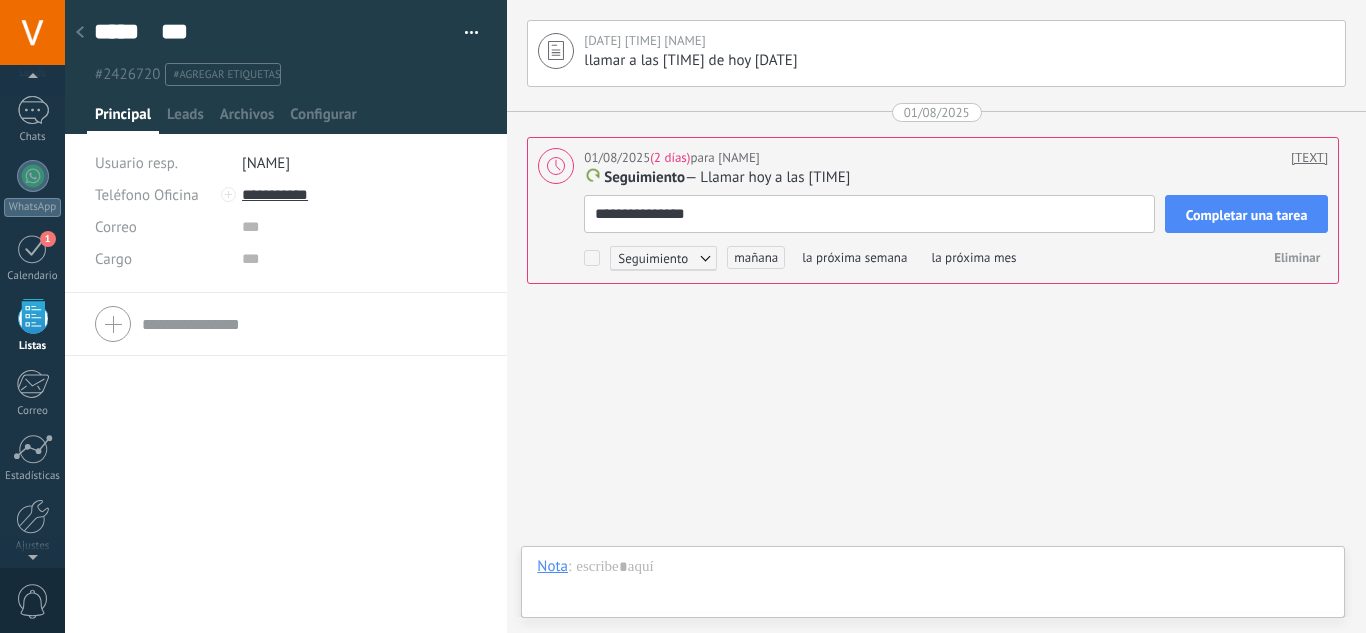 type on "**********" 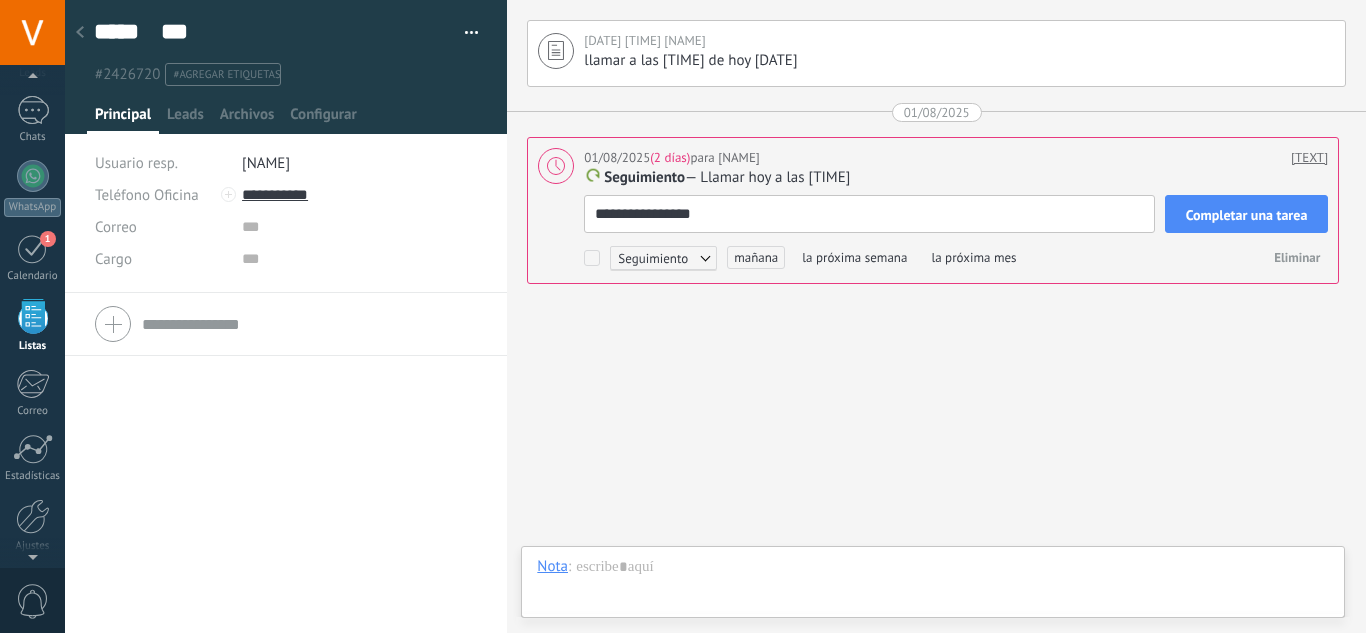 type on "**********" 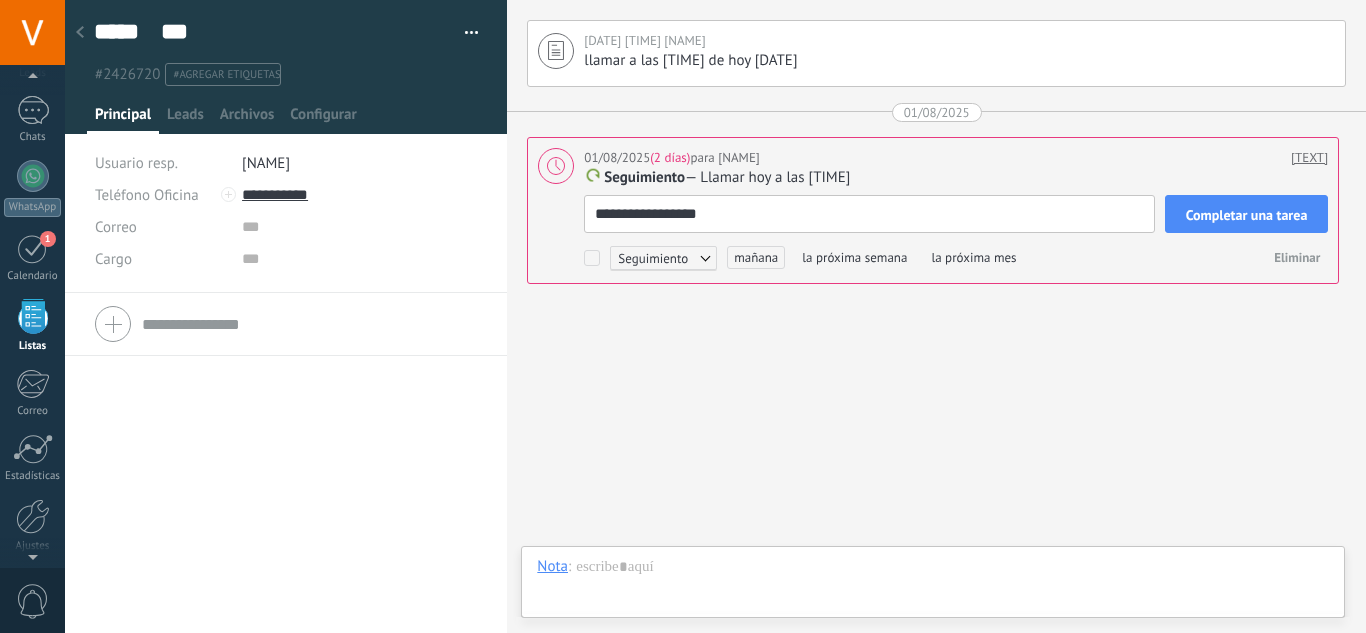 type on "**********" 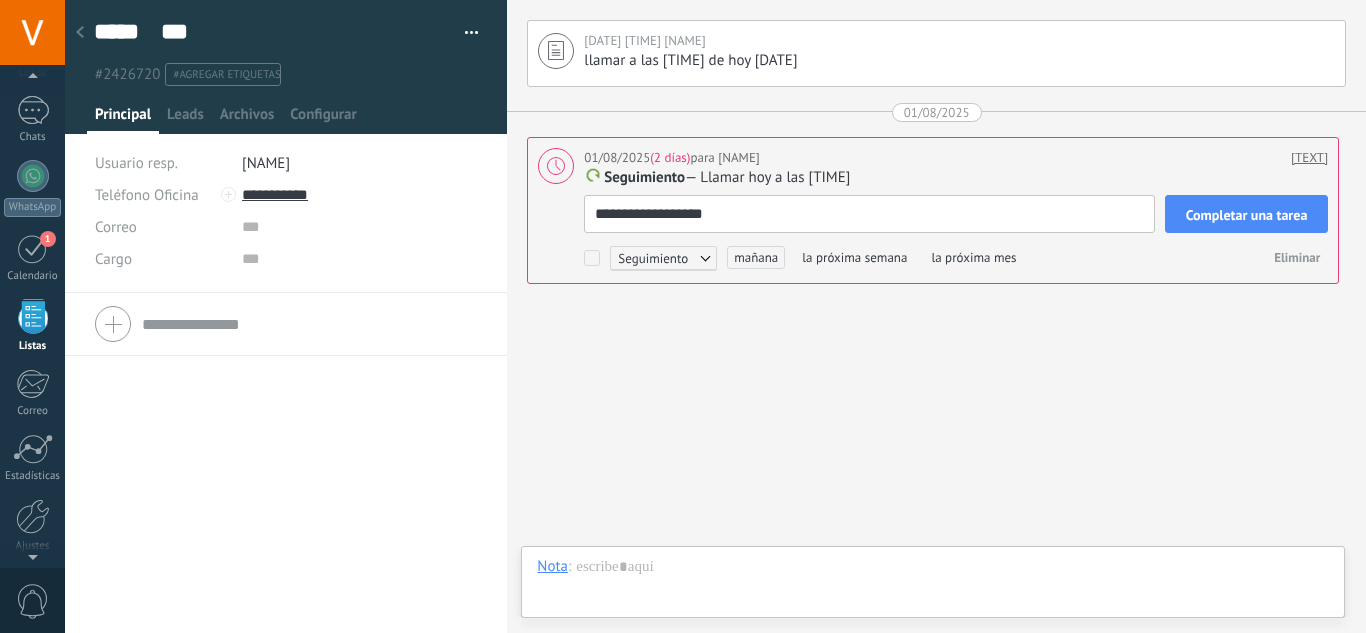 type on "**********" 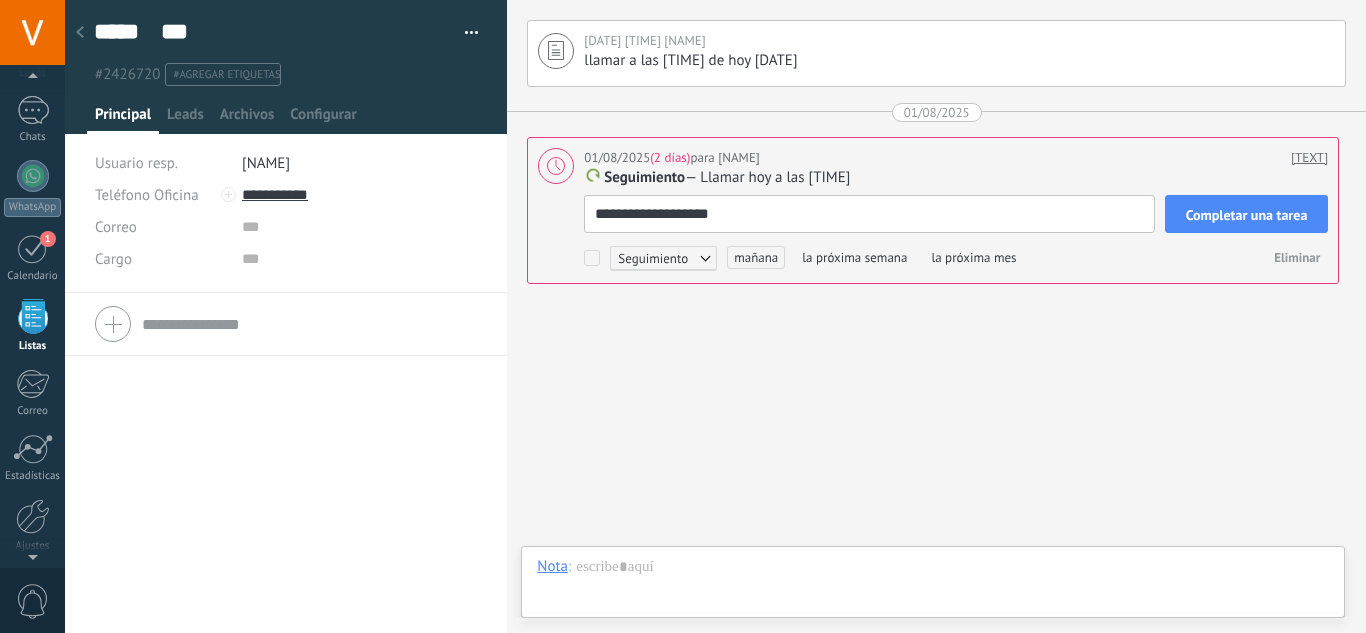 type on "**********" 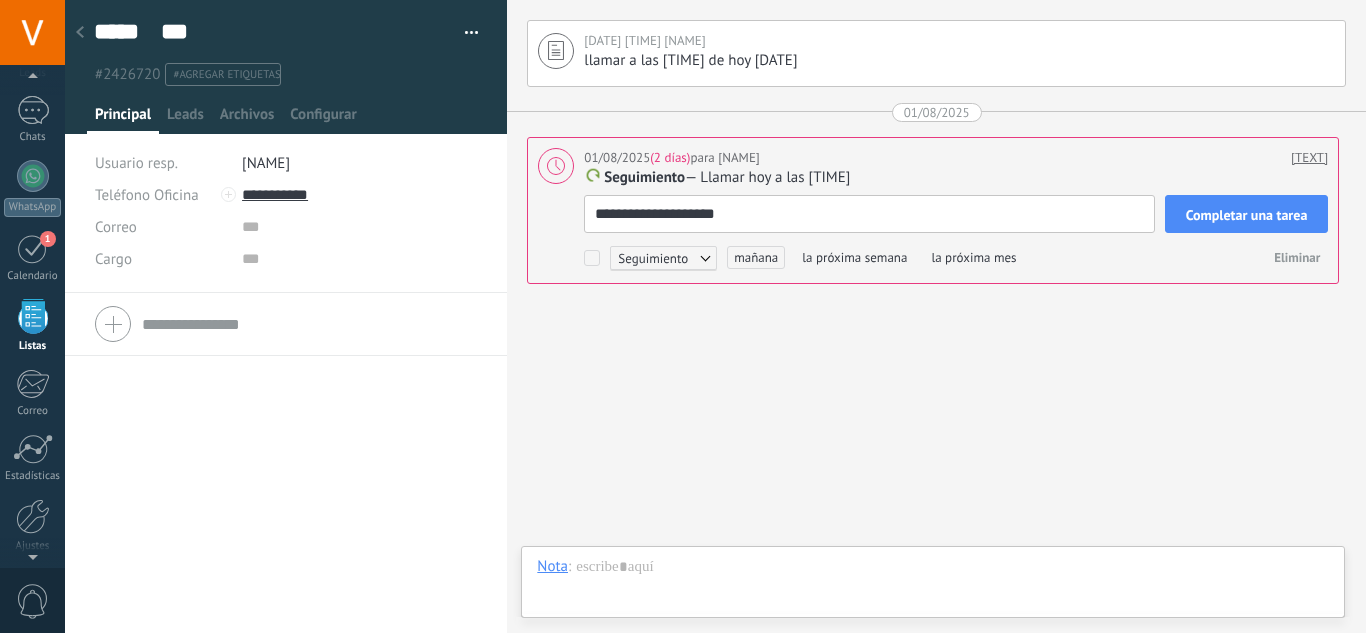 type on "**********" 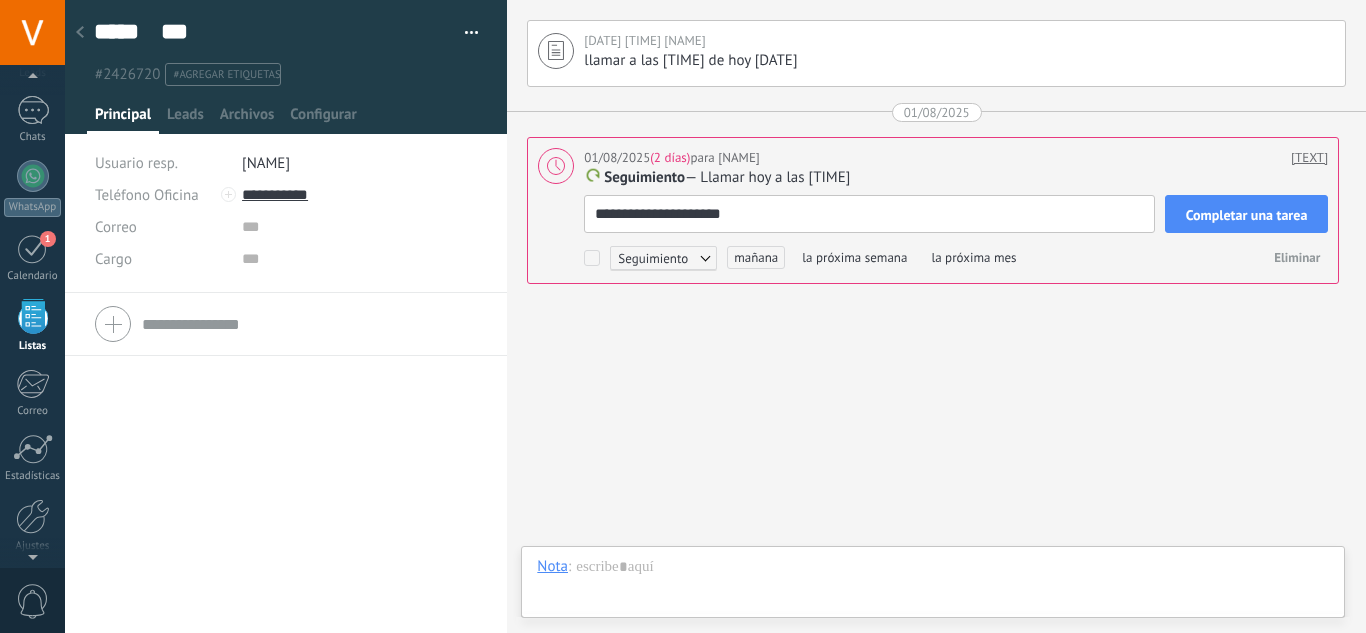 type on "**********" 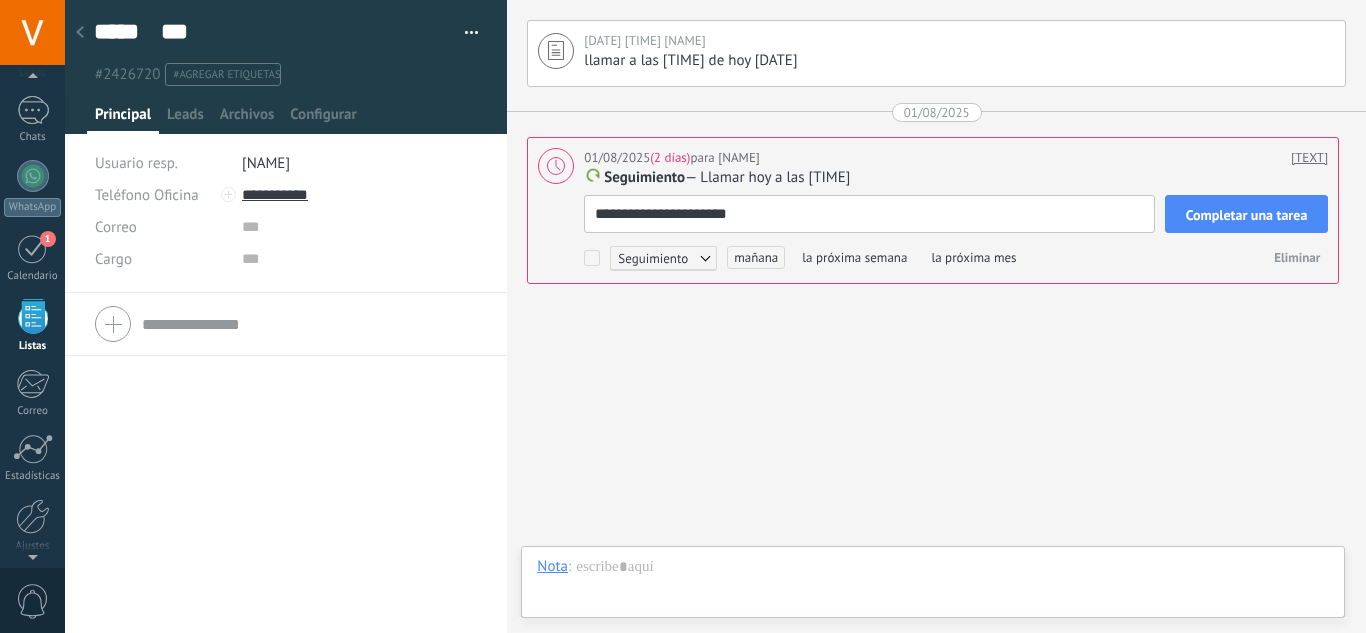 type on "**********" 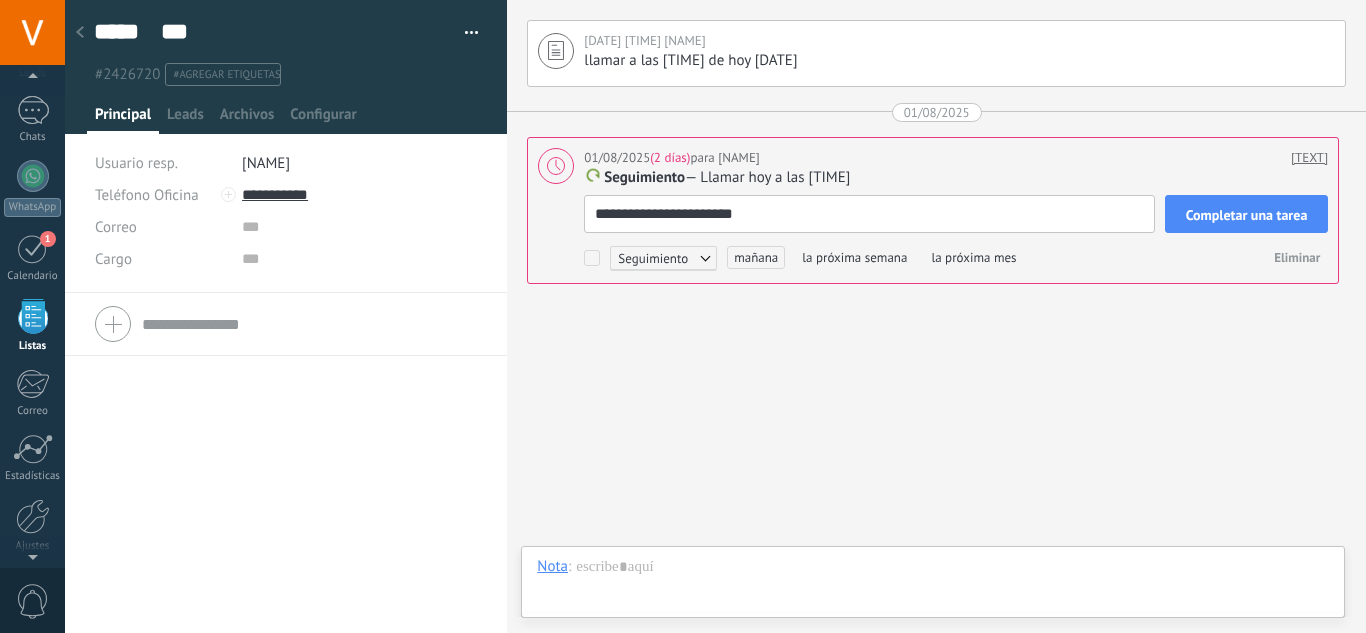 type on "**********" 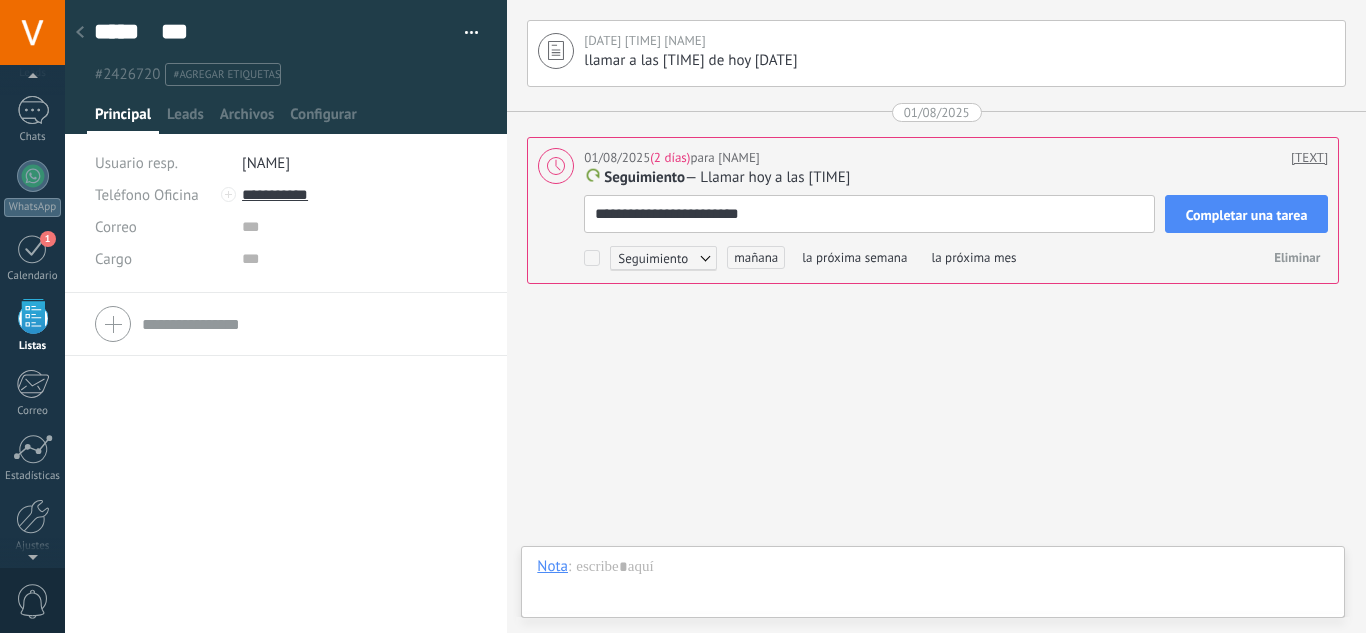 type on "**********" 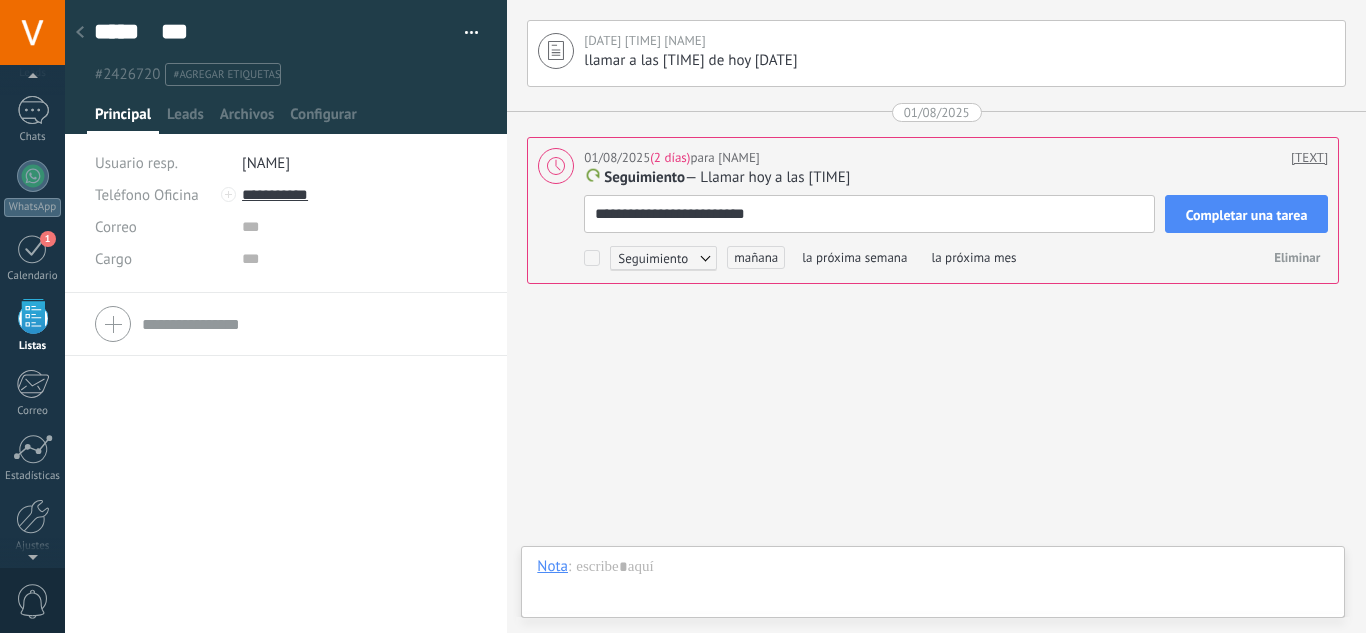 type on "**********" 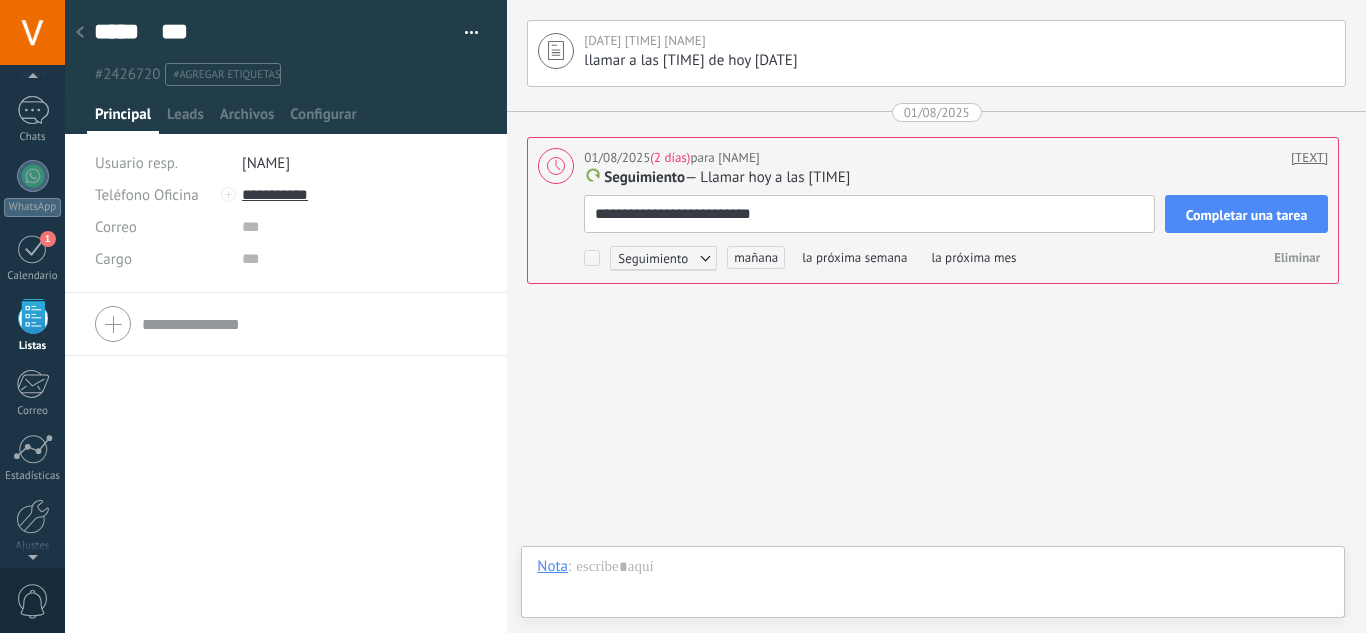 type on "**********" 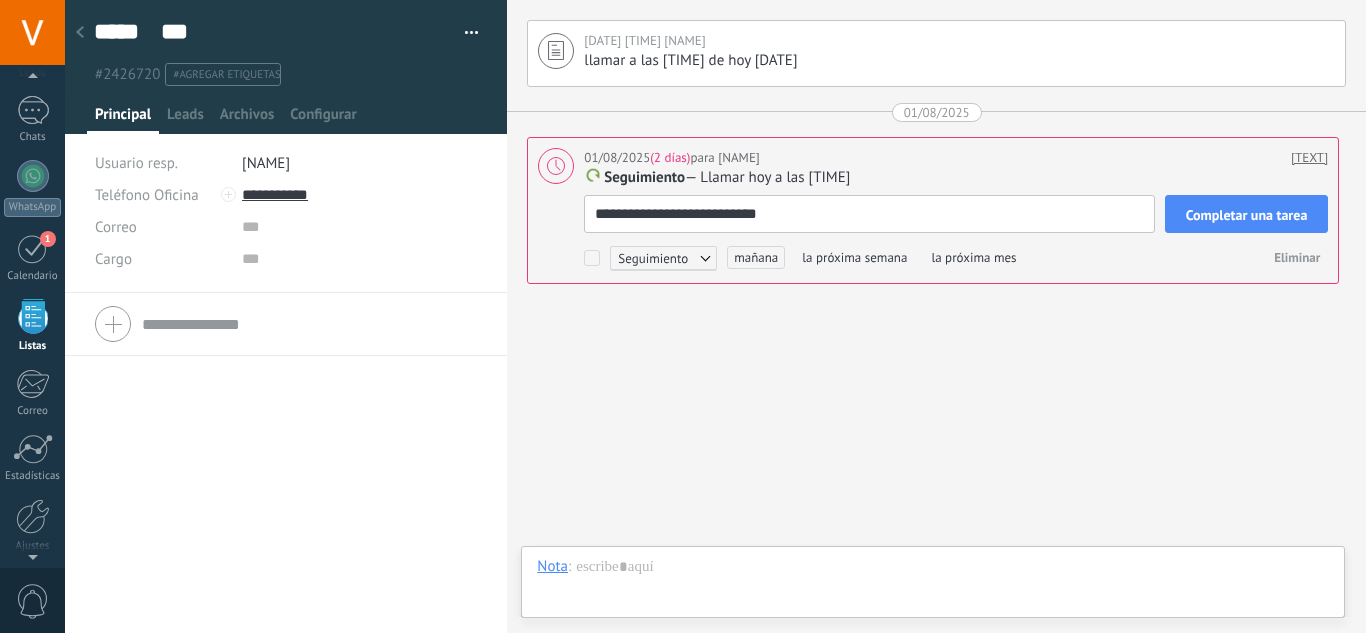 type on "**********" 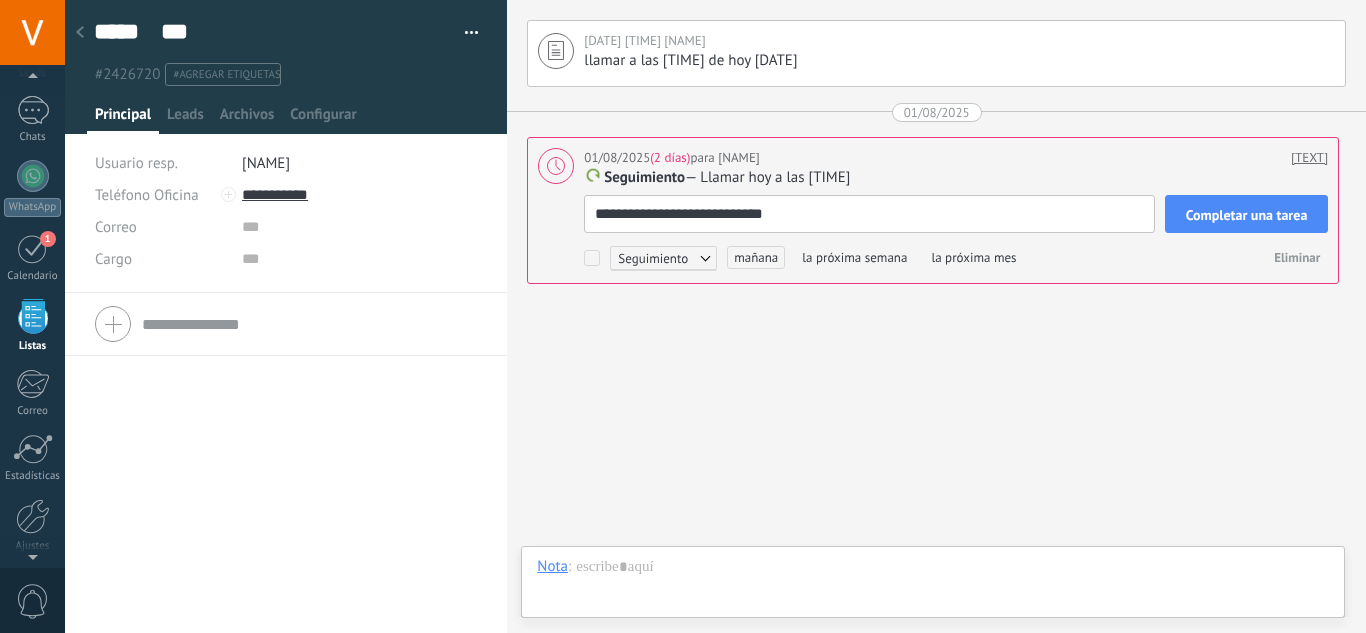 type on "**********" 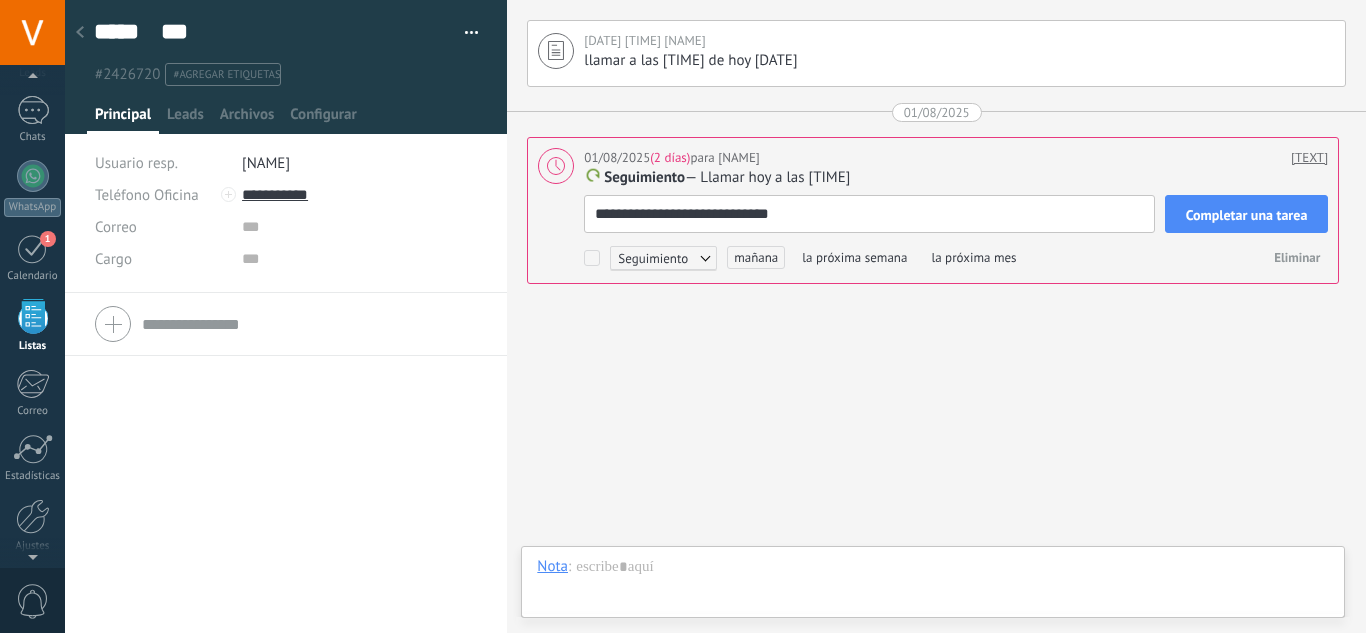 type on "**********" 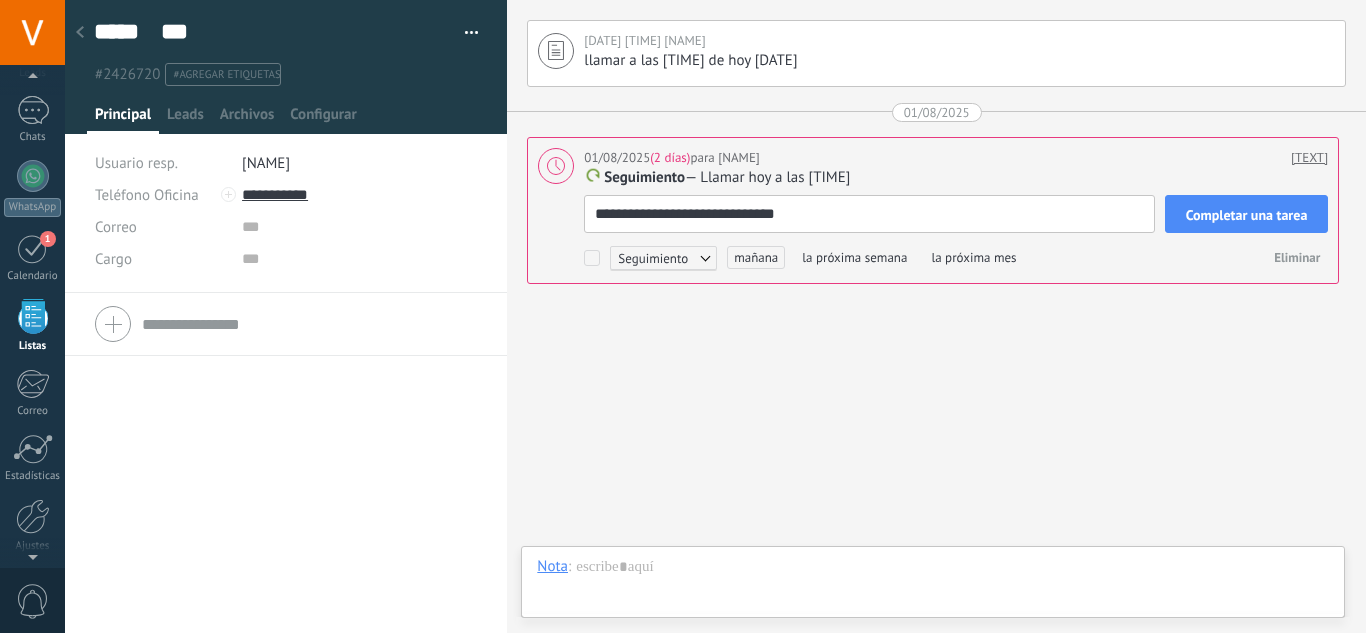 type on "**********" 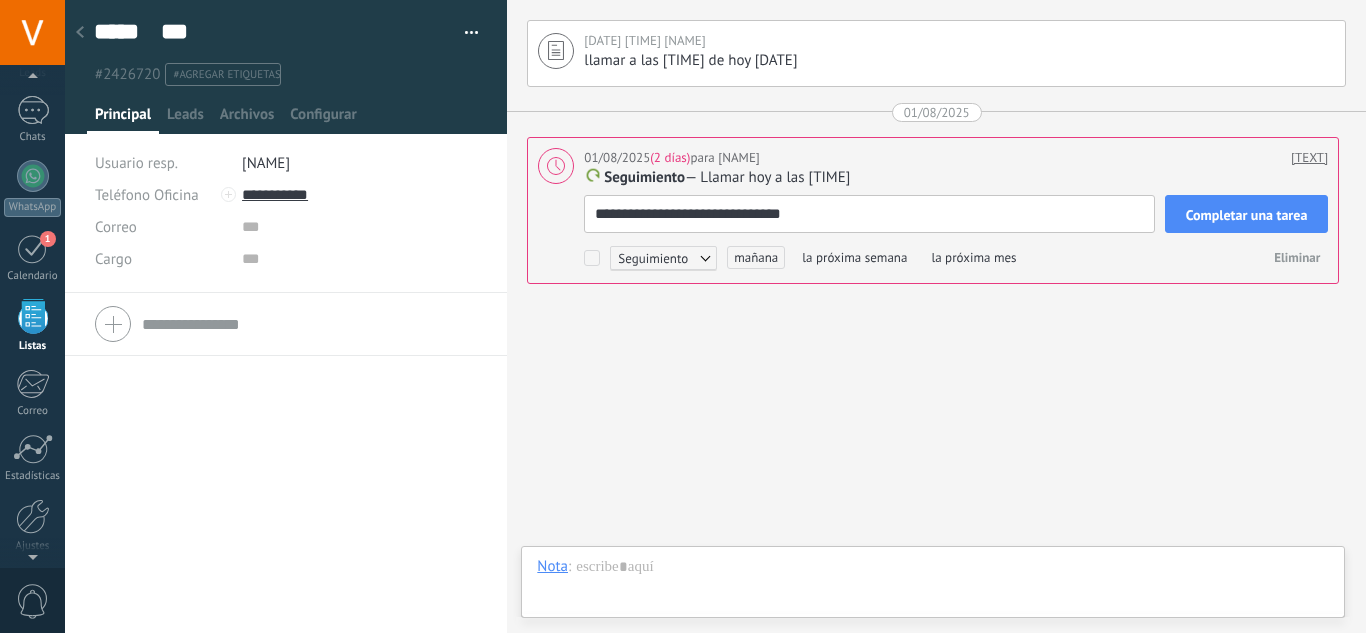 type on "**********" 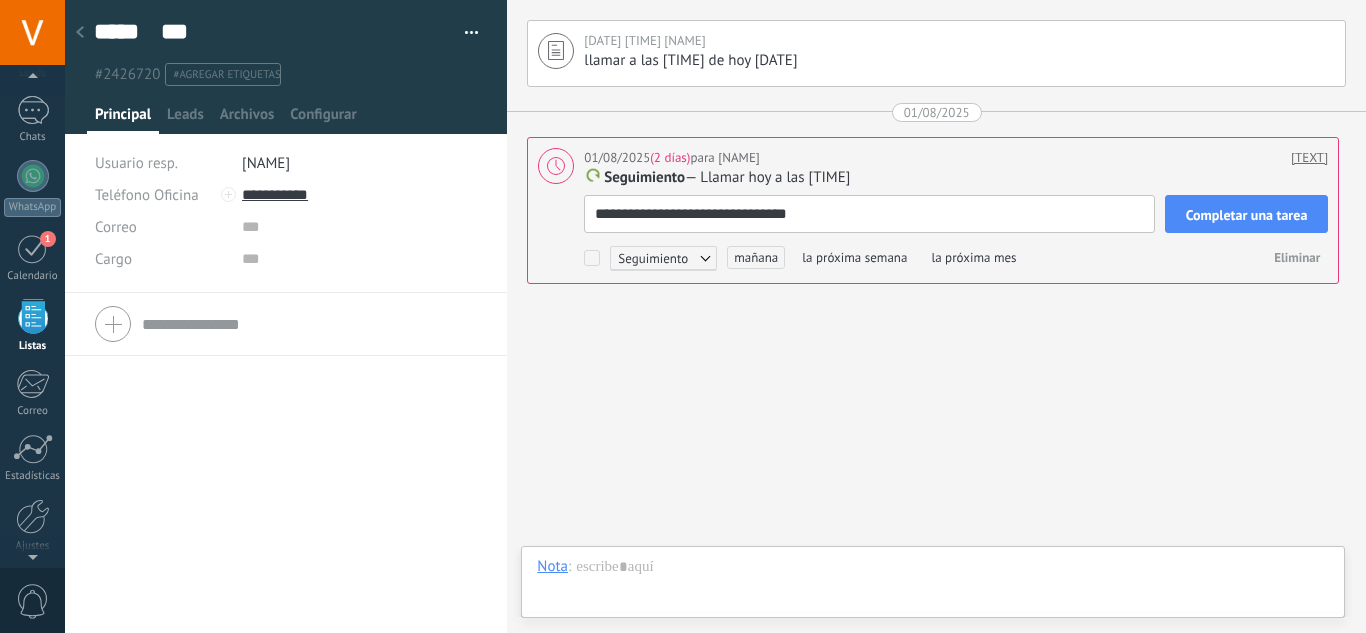 type on "**********" 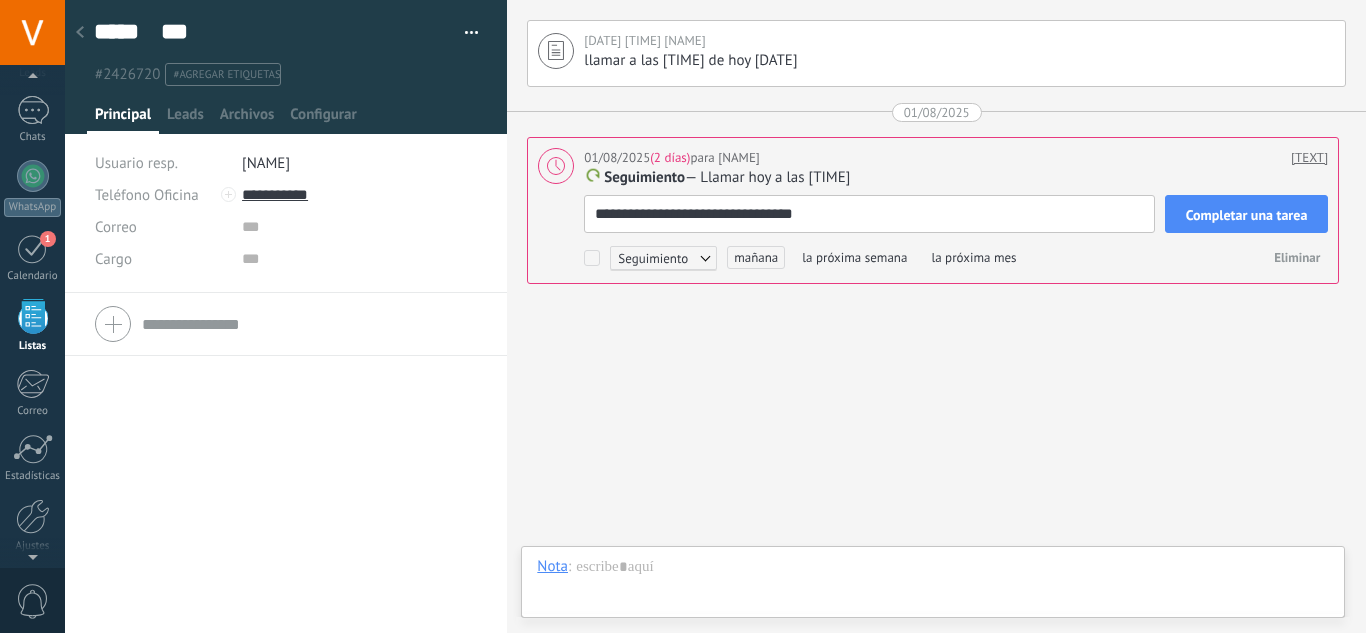 type on "**********" 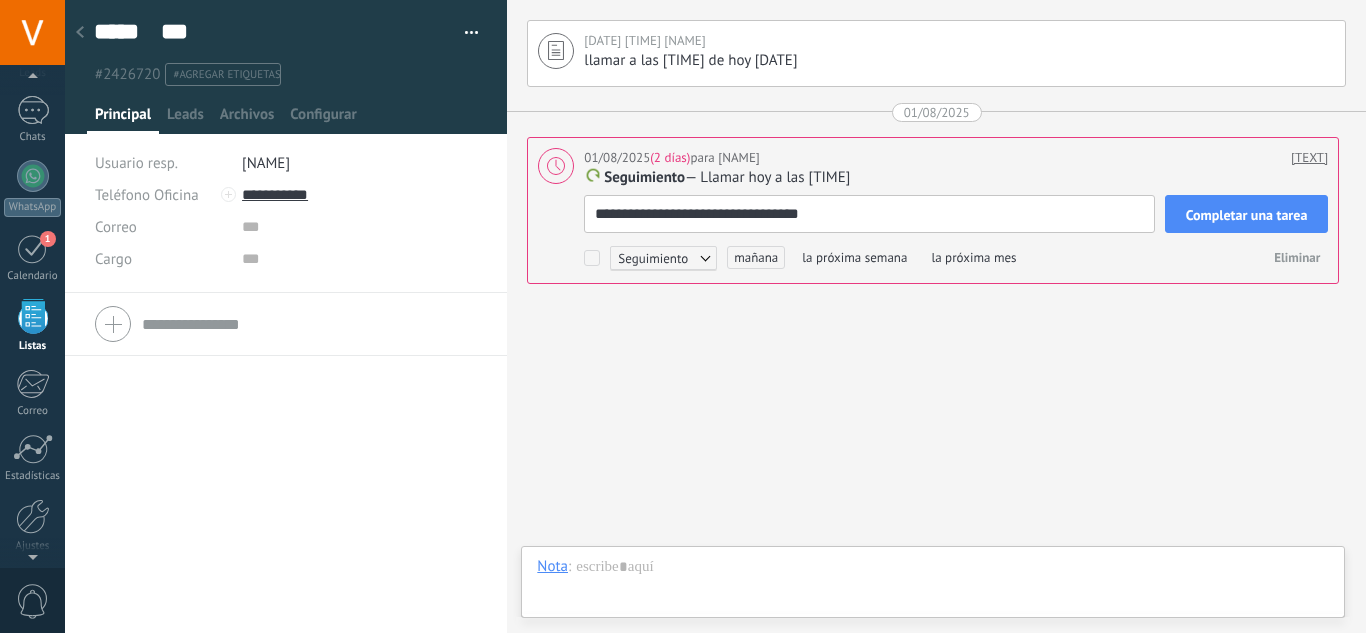 type on "**********" 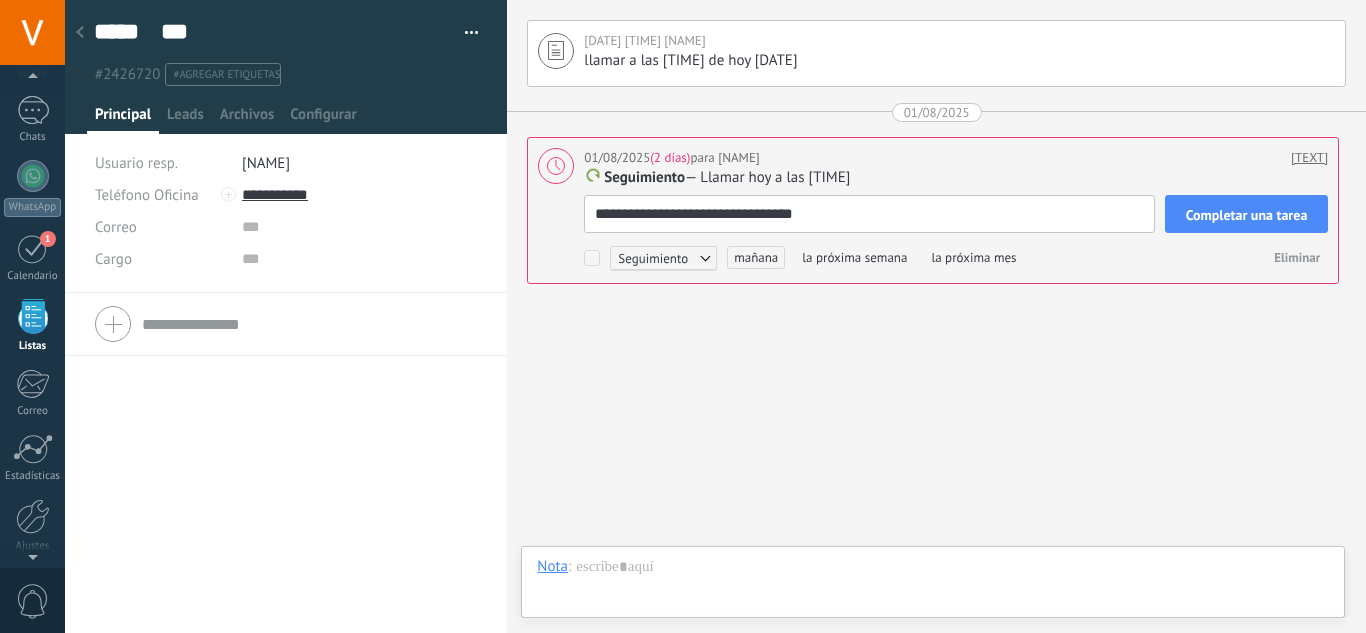 type on "**********" 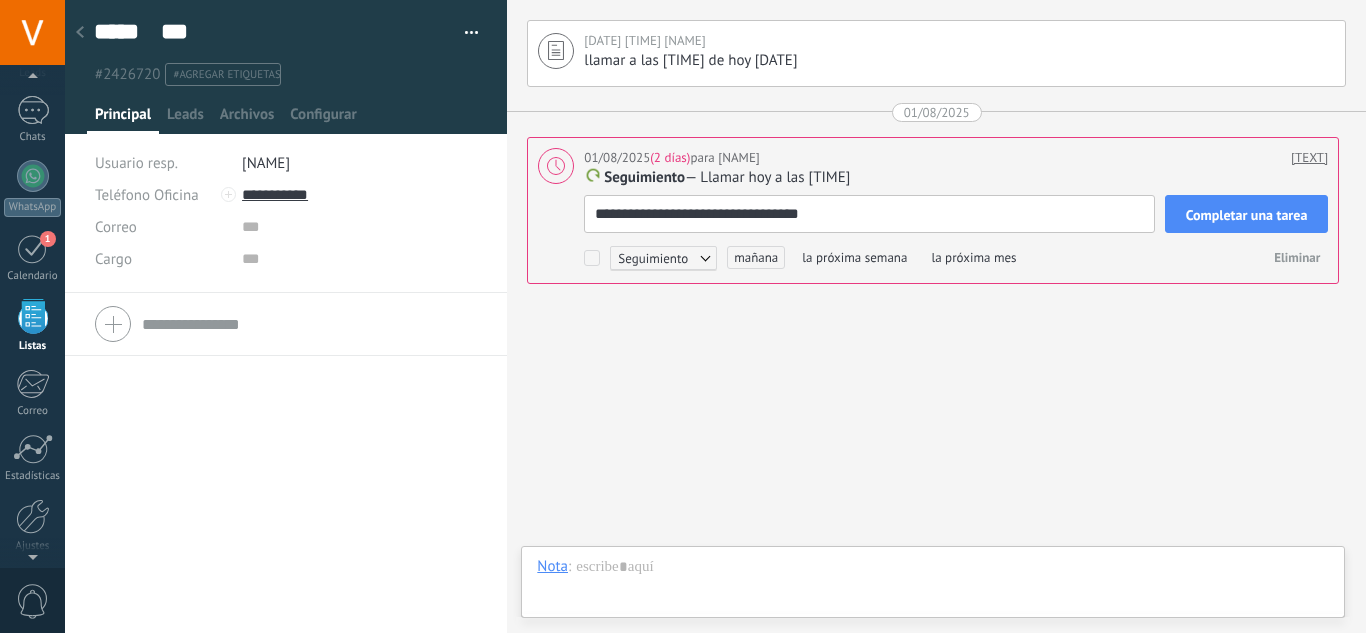 type on "**********" 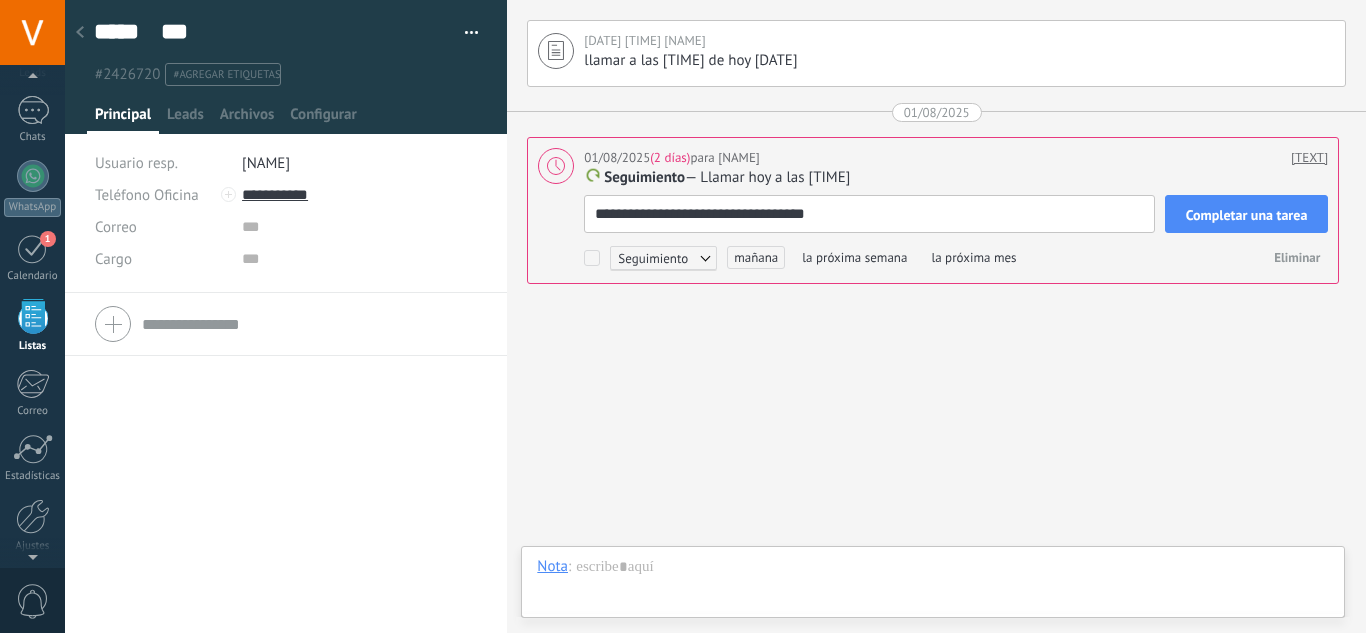 type on "**********" 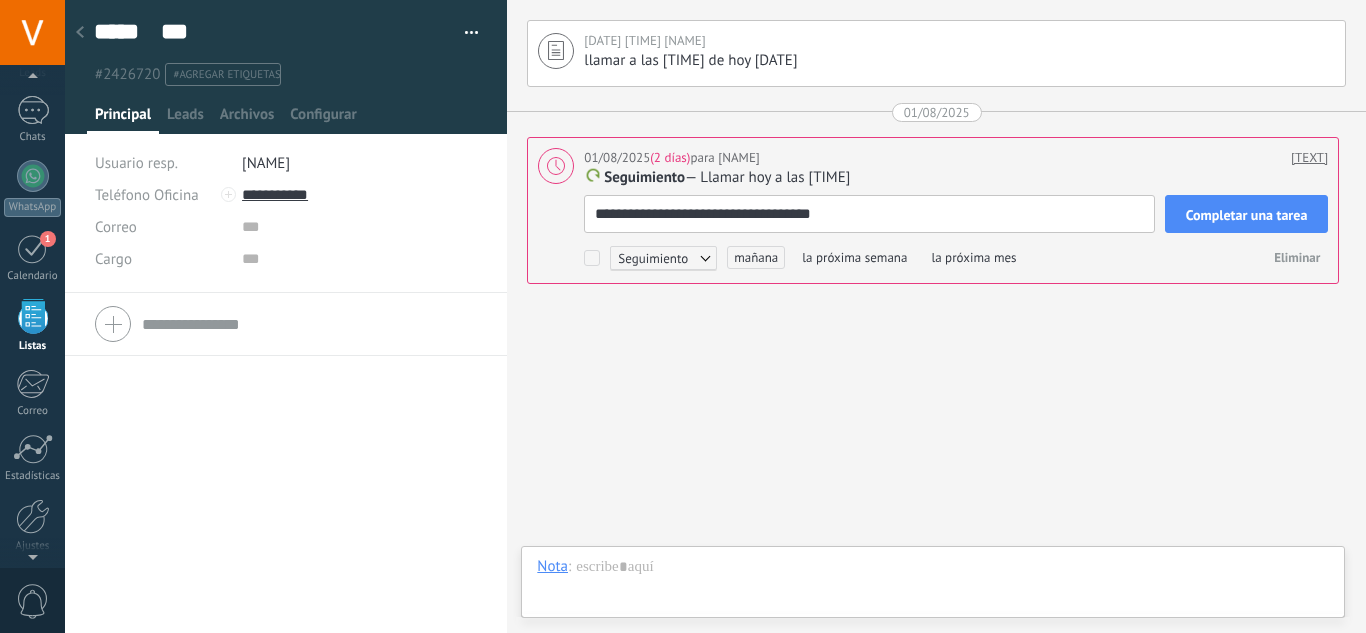 type on "**********" 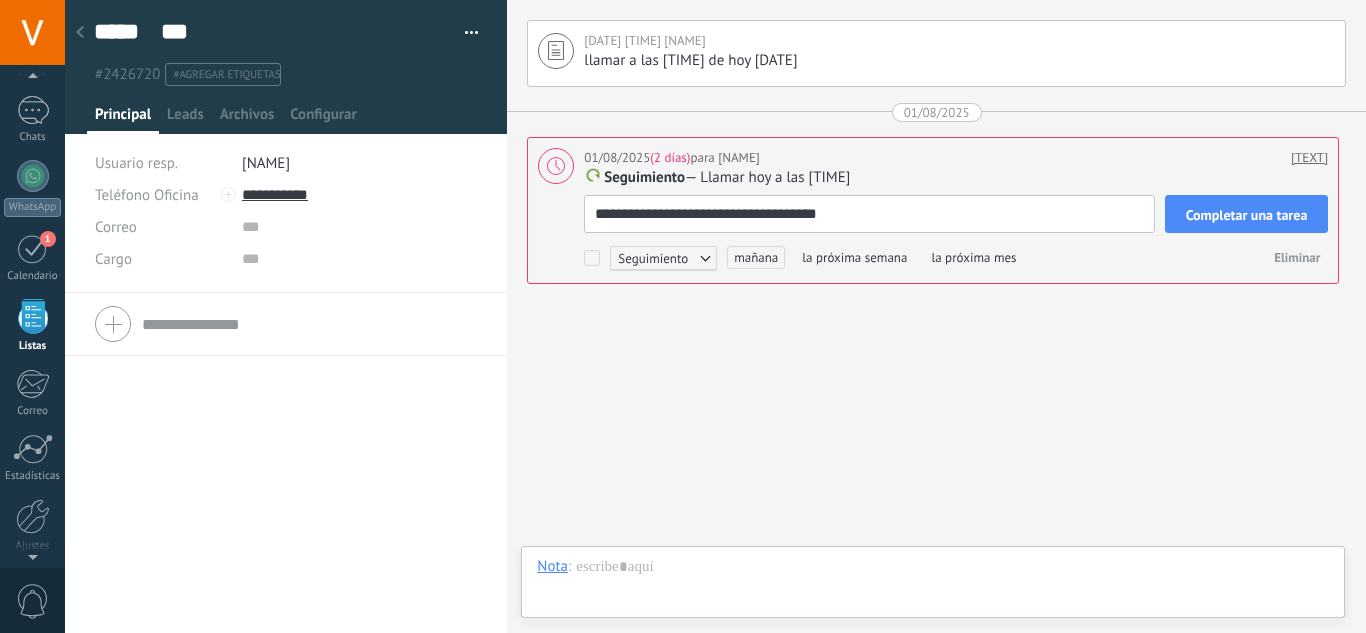 type on "**********" 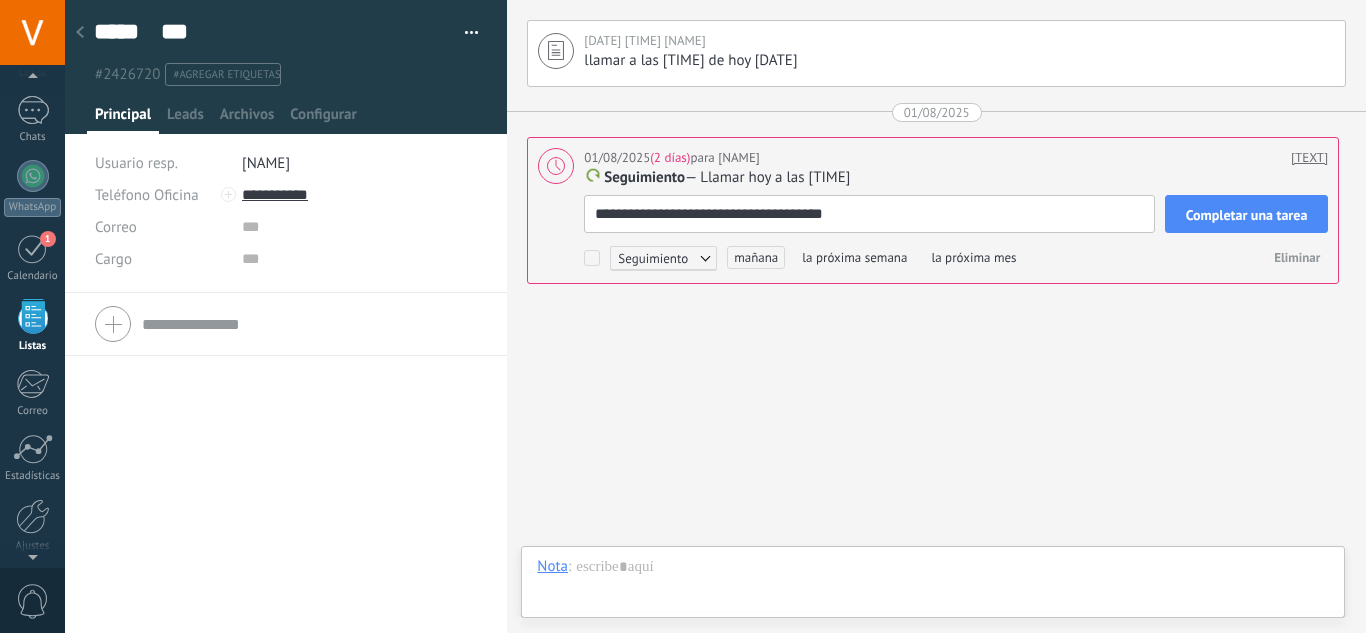 type on "**********" 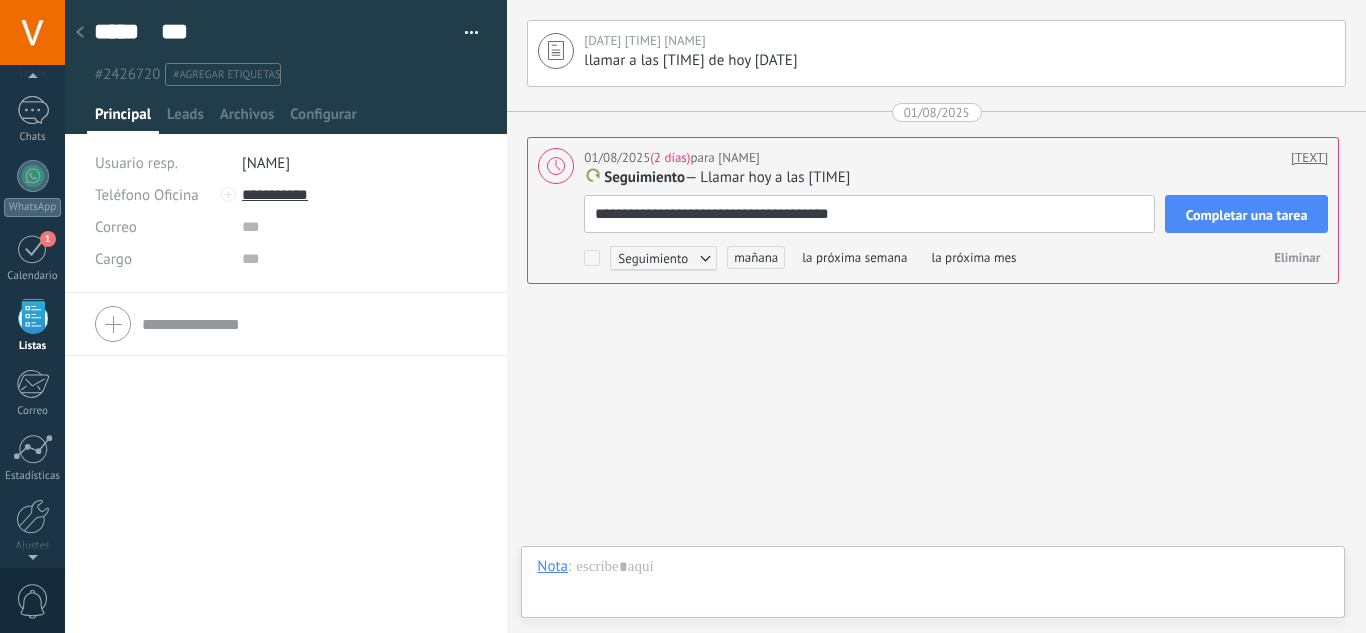 type on "**********" 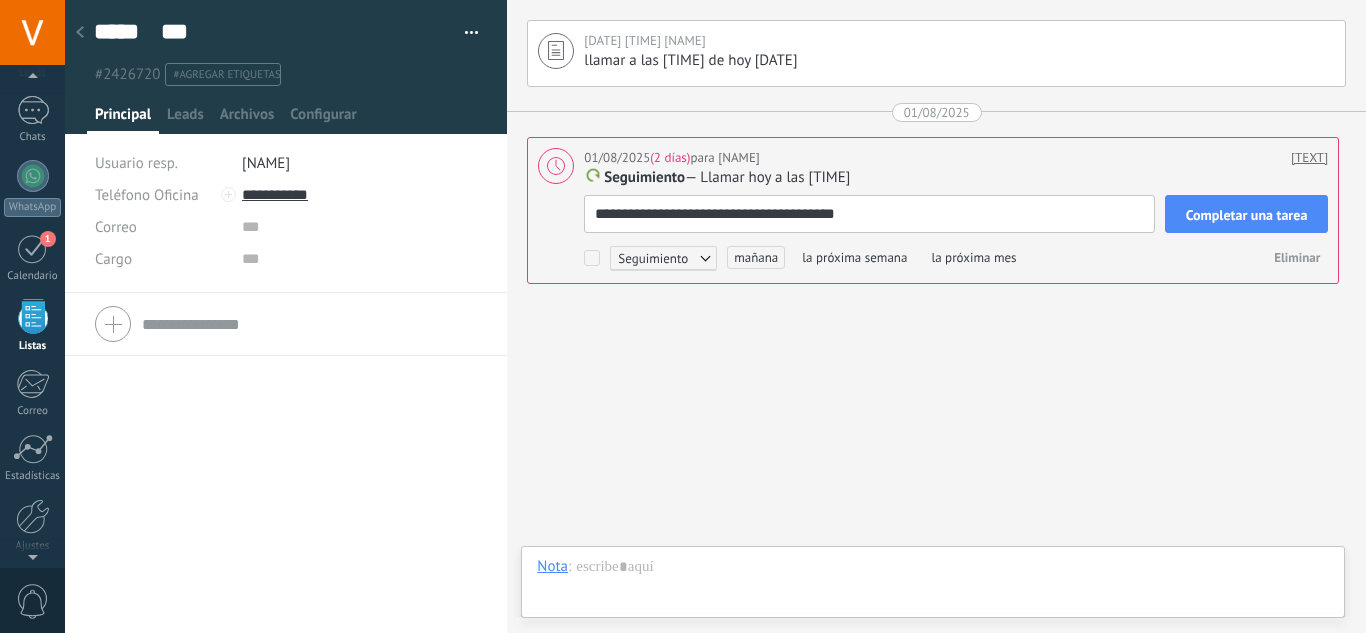 type on "**********" 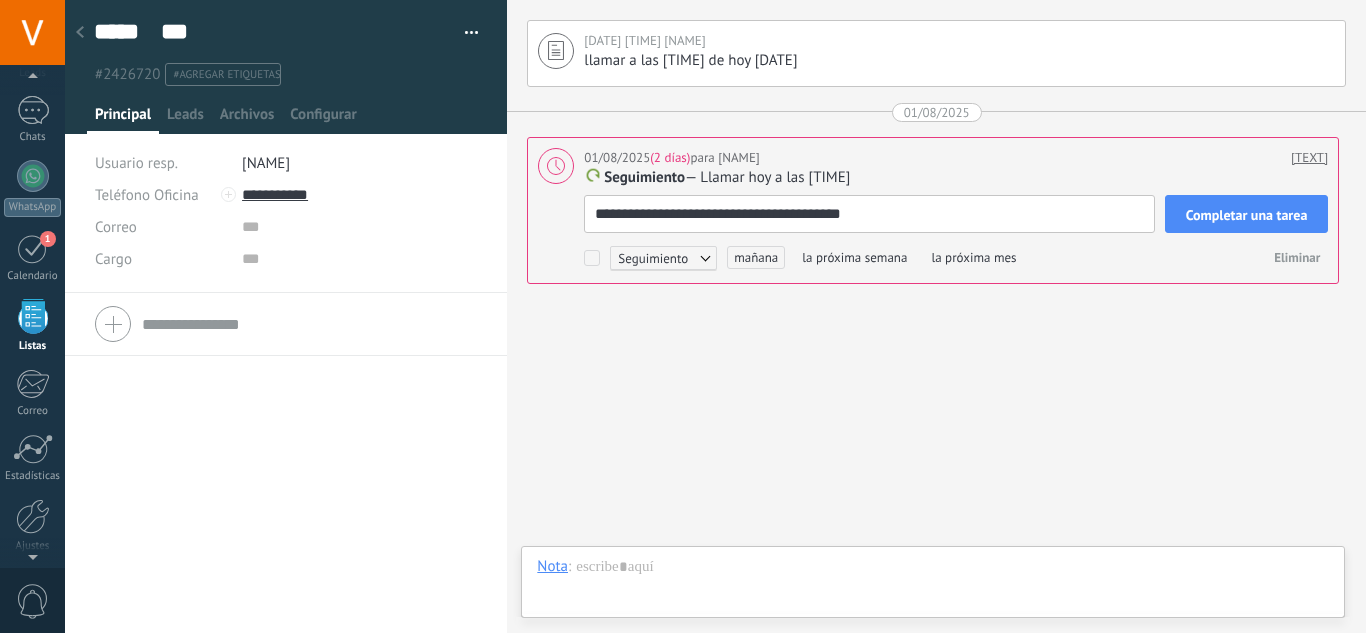 scroll, scrollTop: 20, scrollLeft: 0, axis: vertical 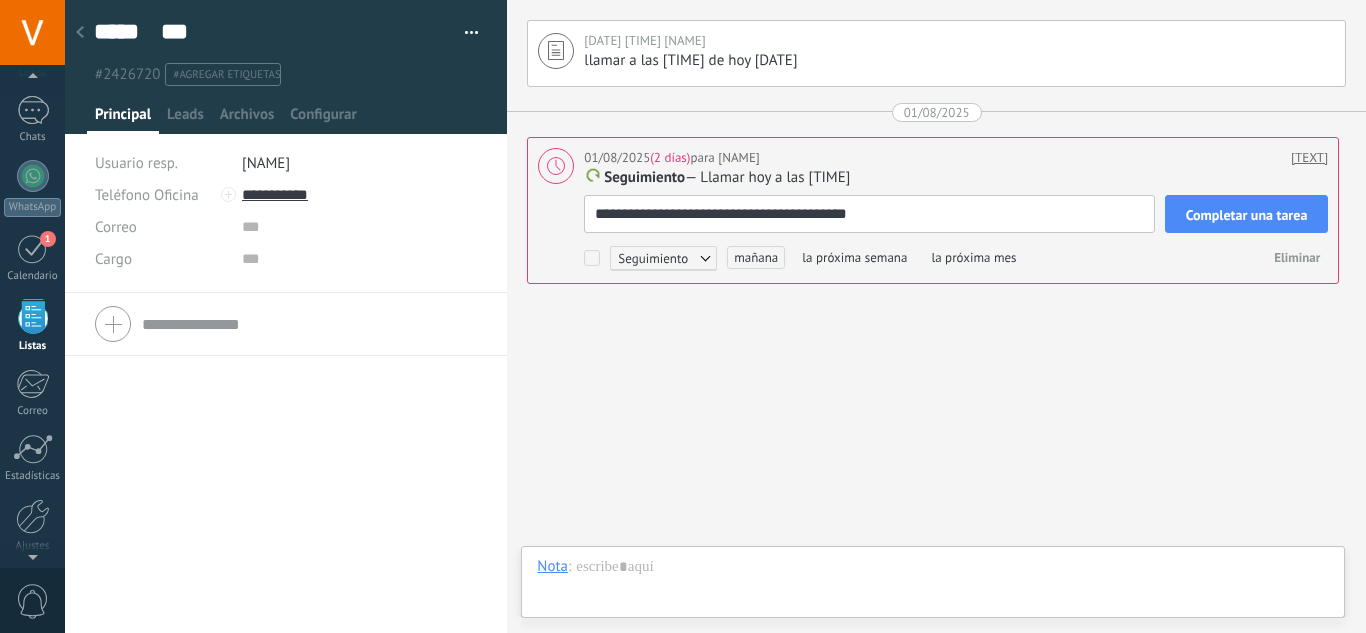 type on "**********" 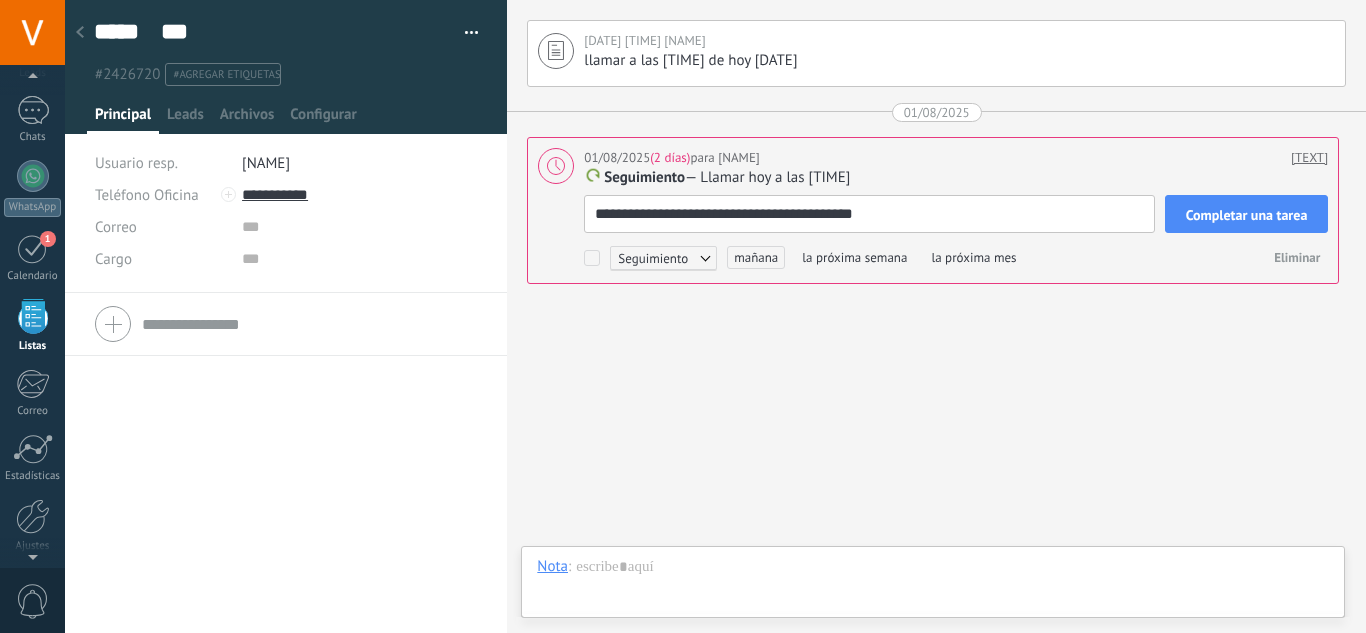 type on "**********" 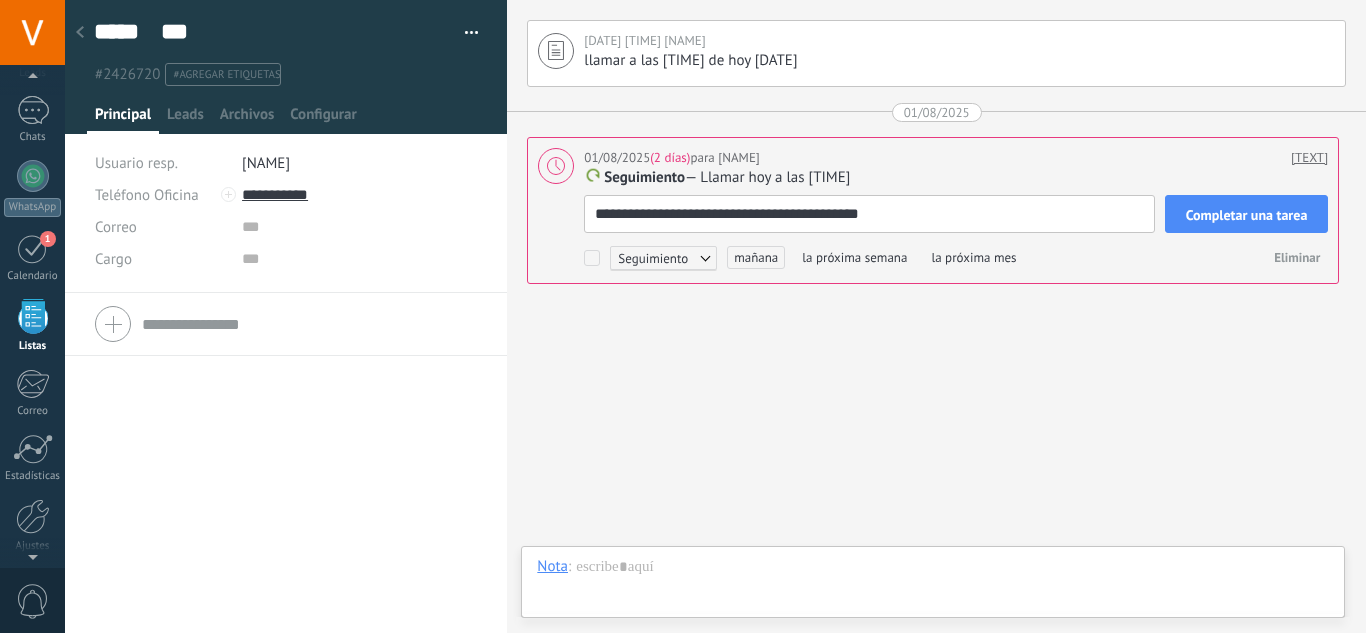 type on "**********" 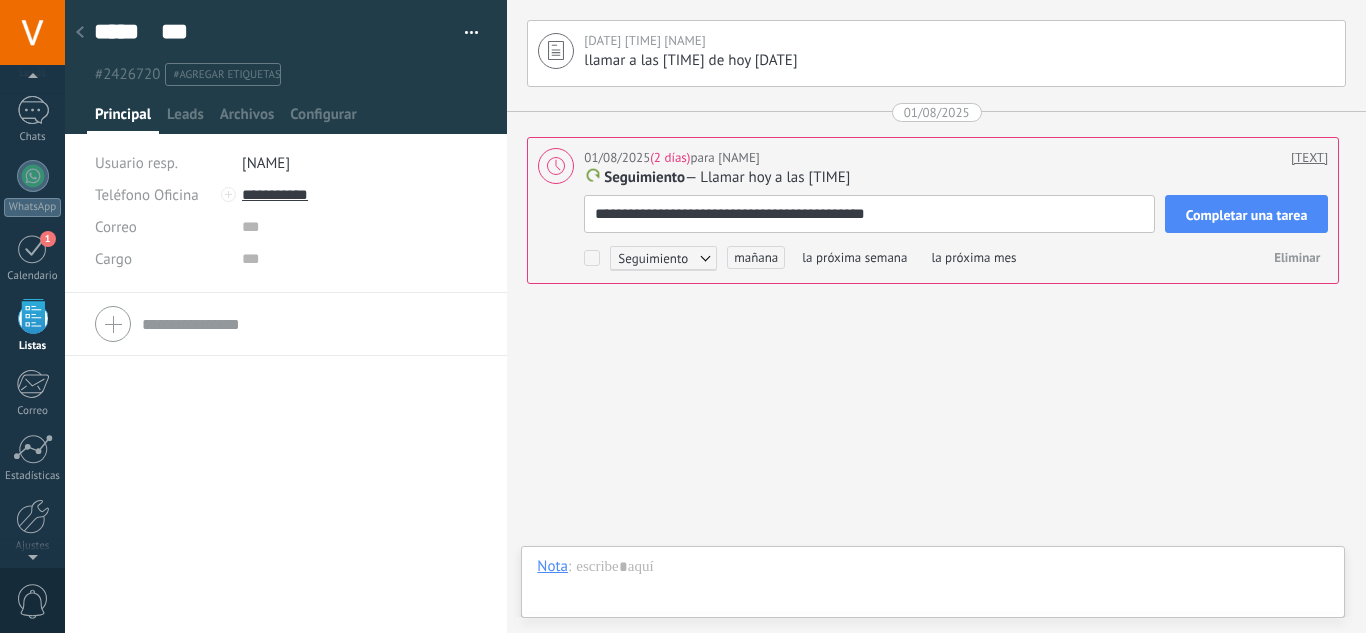type on "**********" 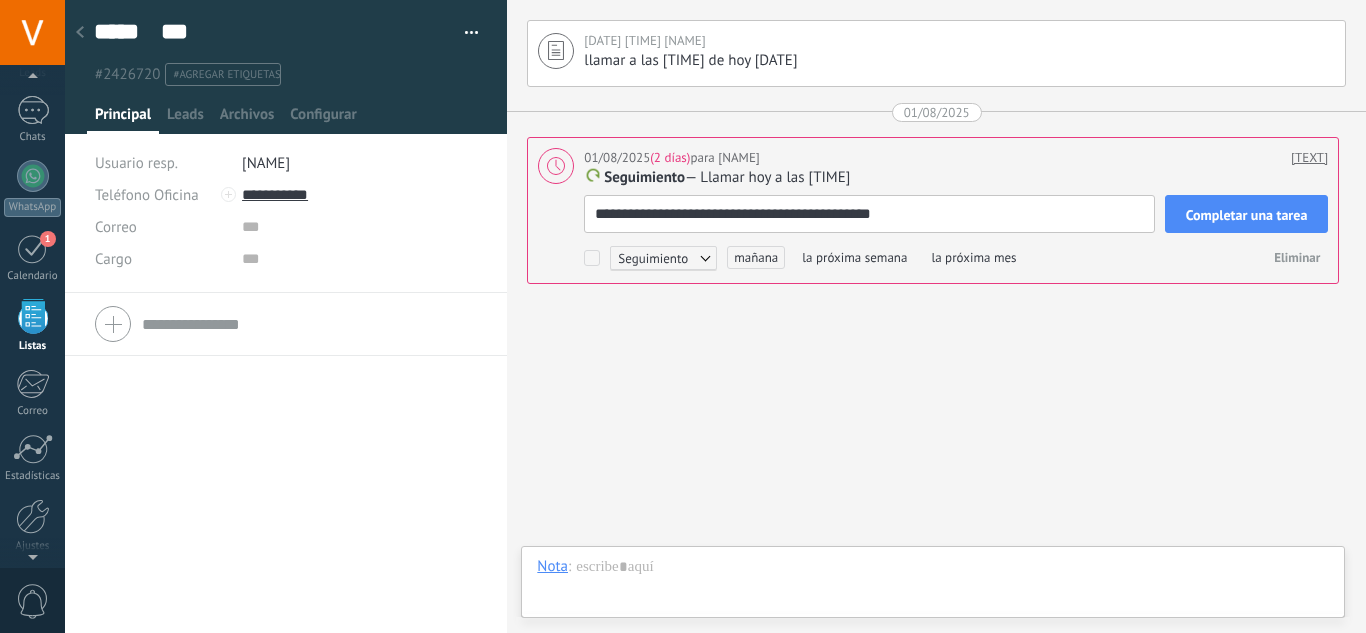 type on "**********" 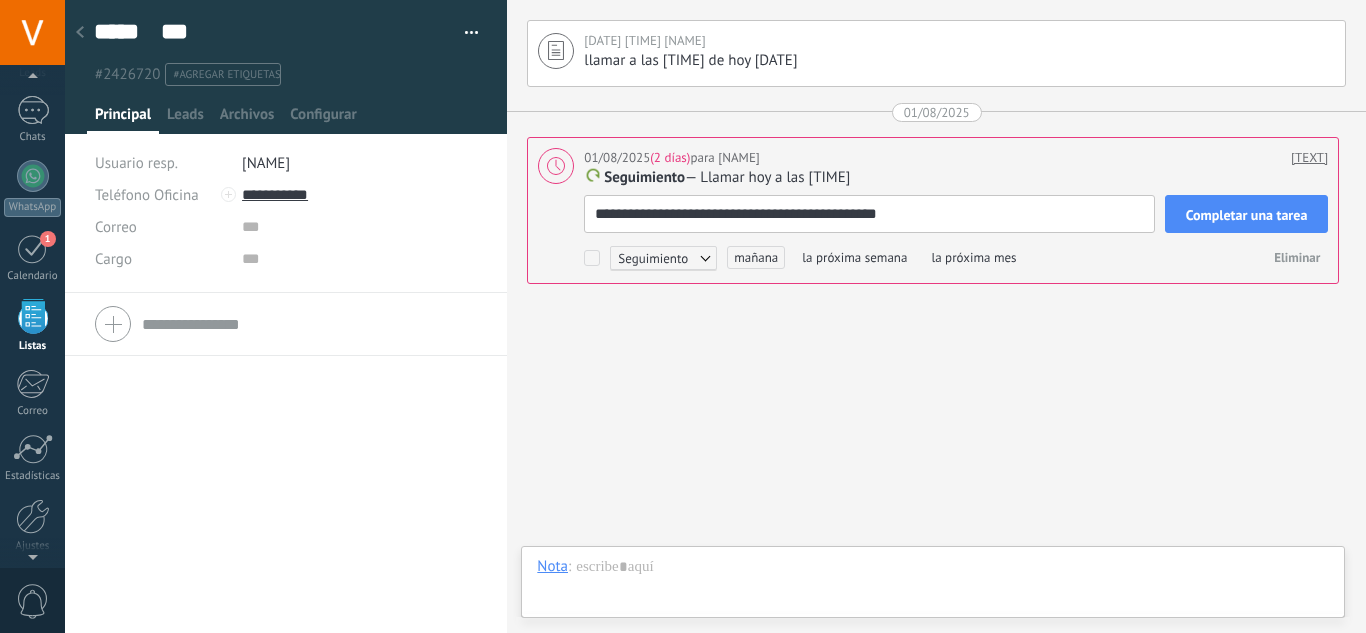 type on "**********" 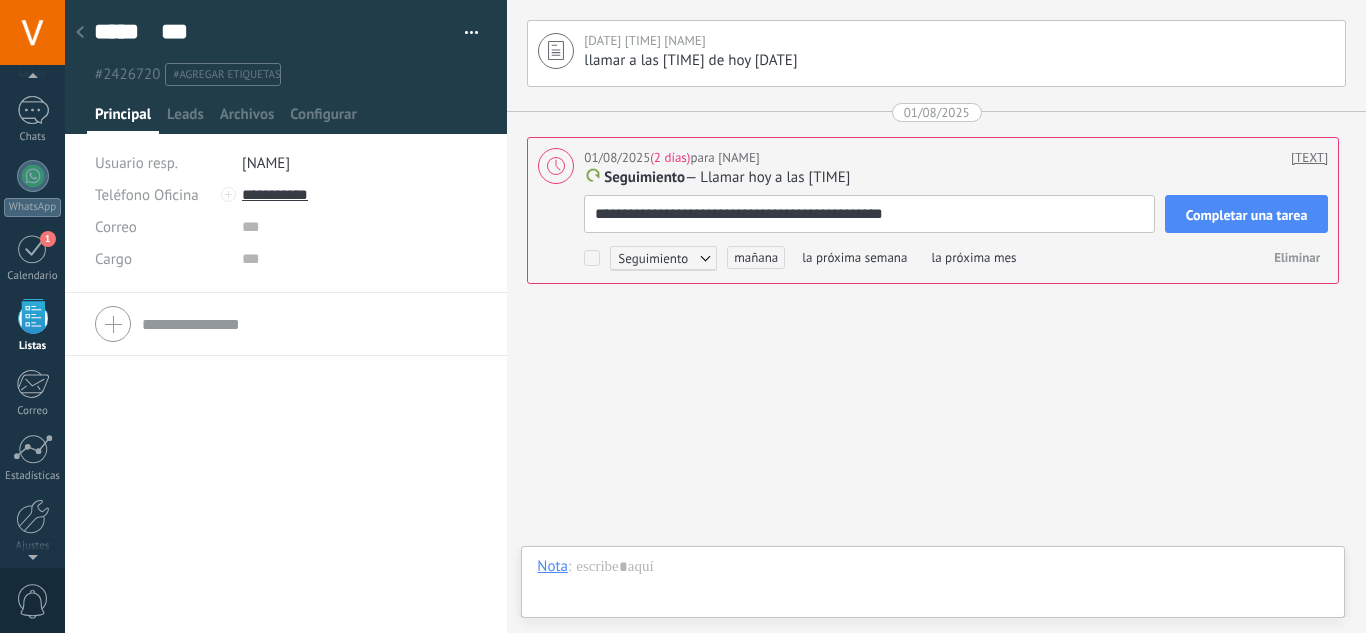type on "**********" 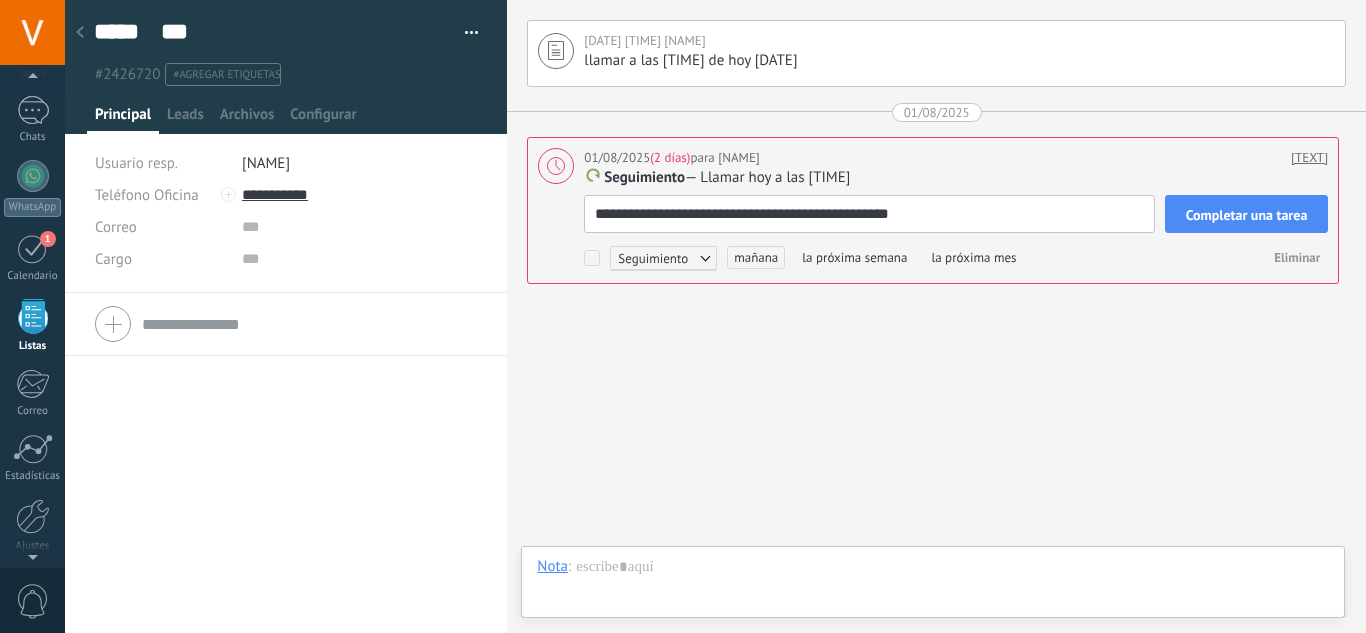 type on "**********" 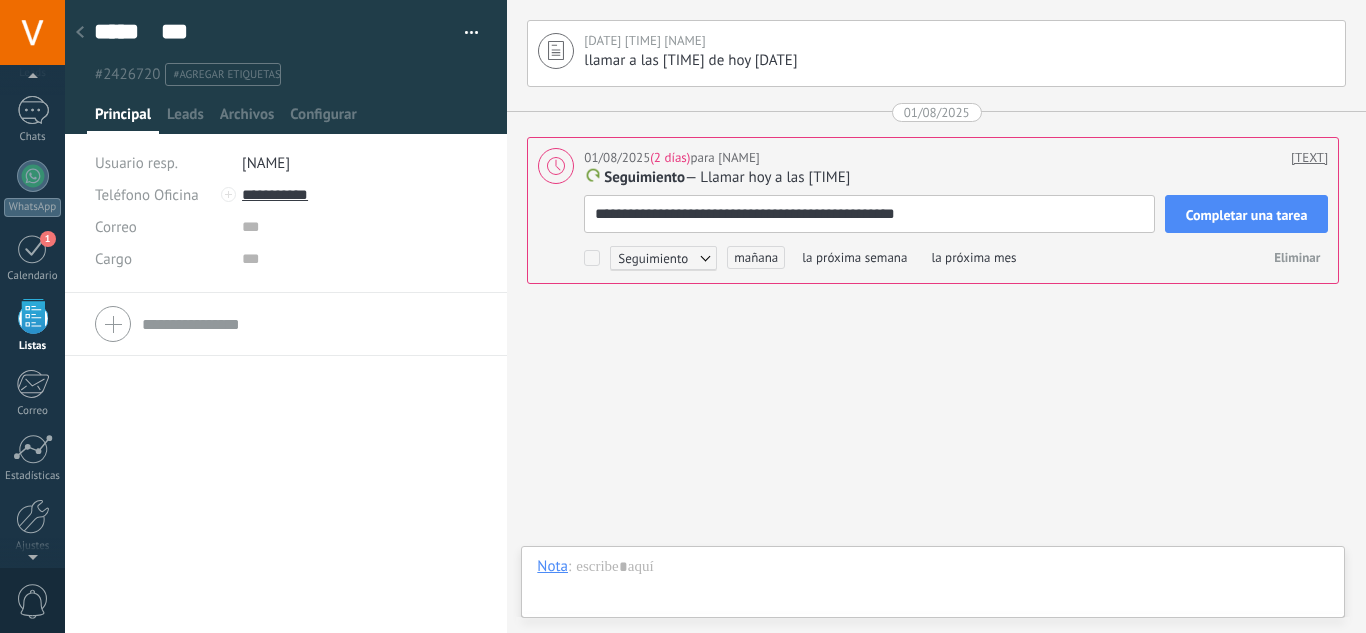 type on "**********" 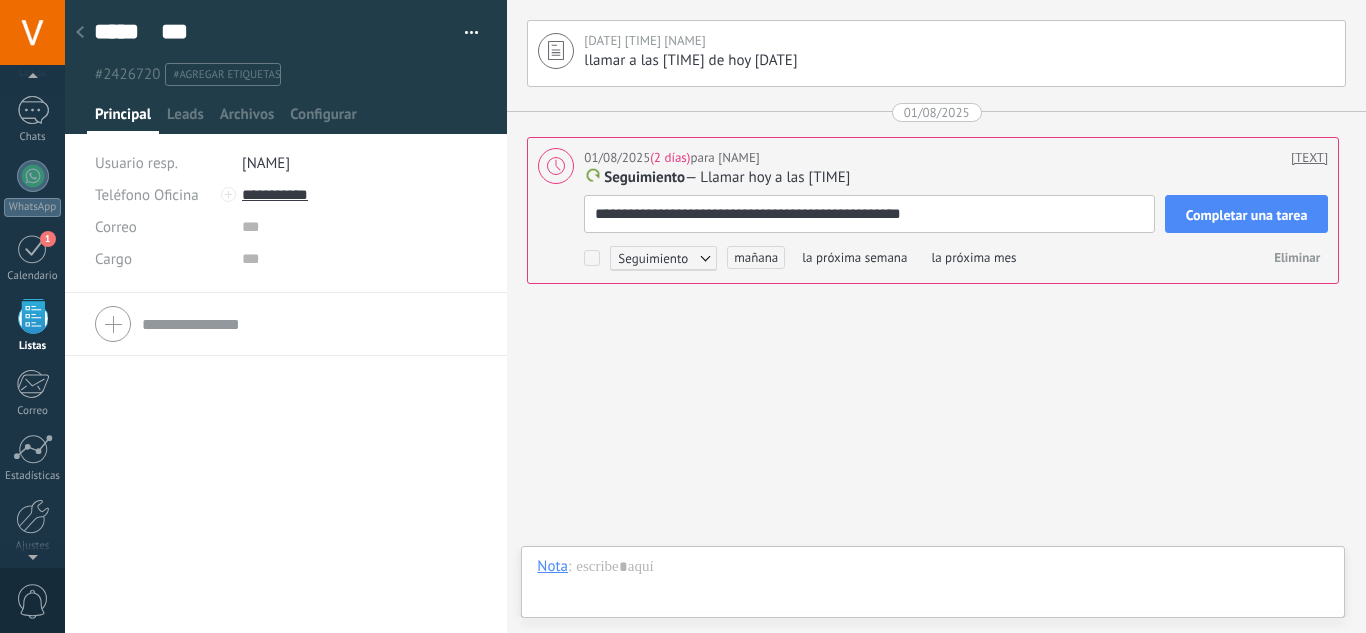 type on "**********" 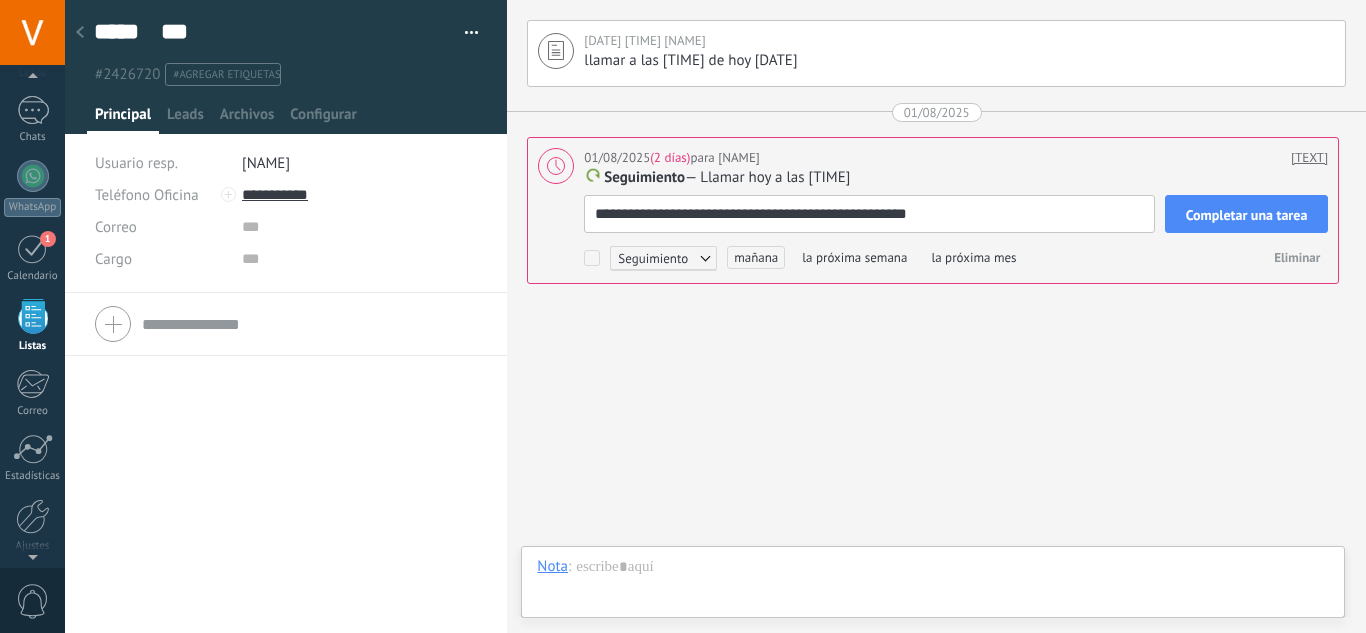 type on "**********" 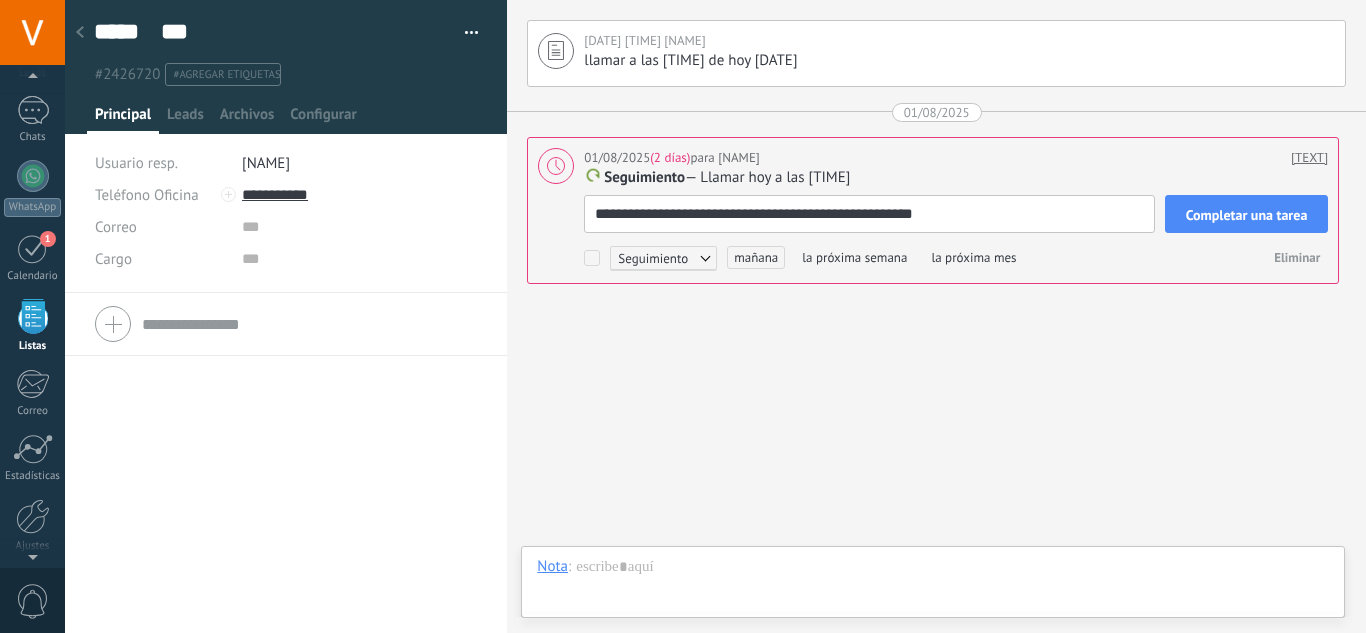 type on "**********" 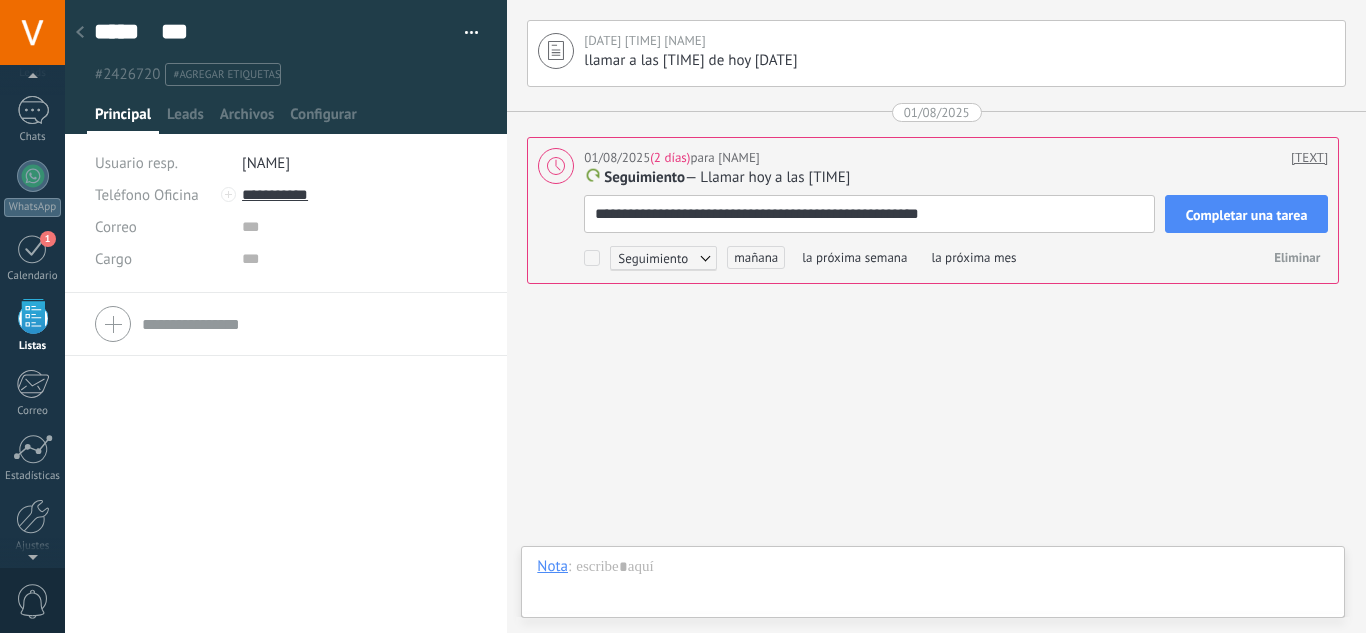 type on "**********" 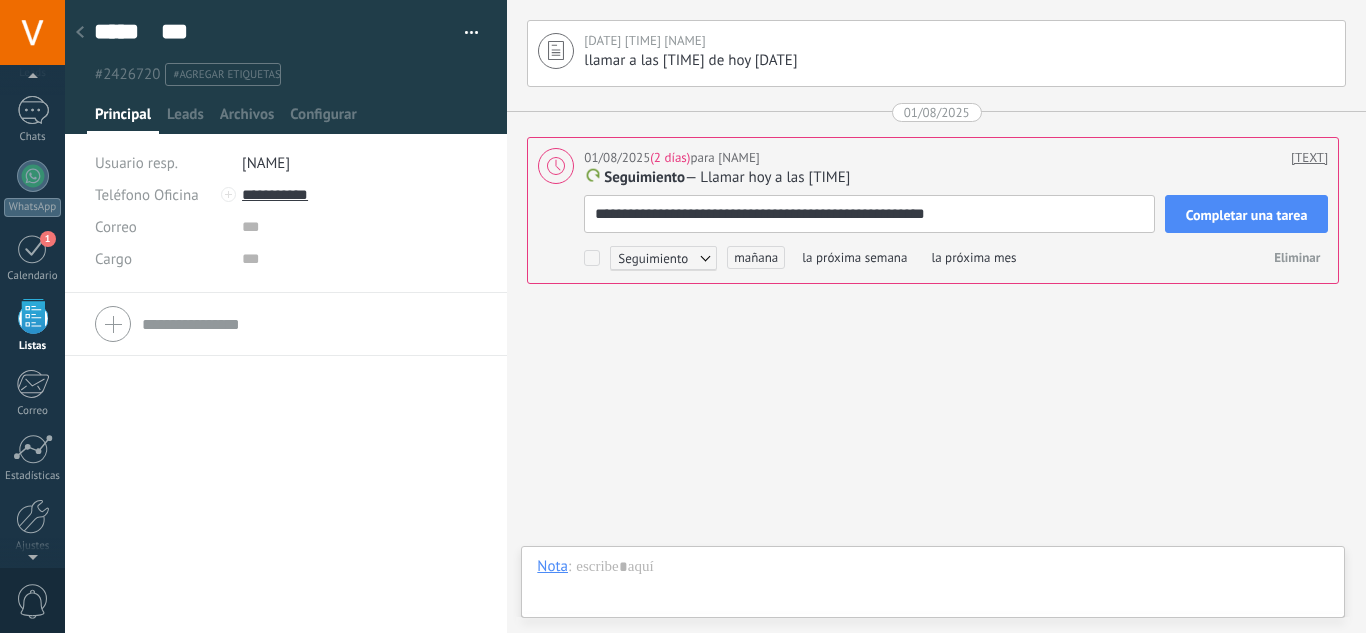 type on "**********" 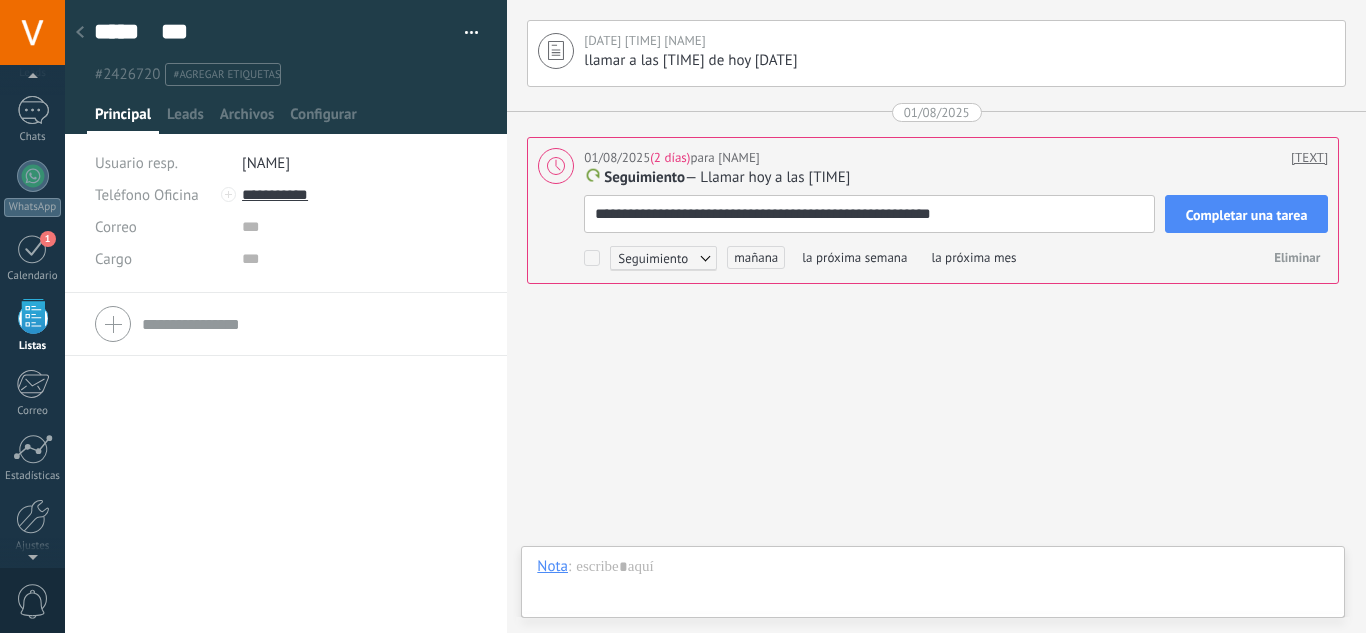 type on "**********" 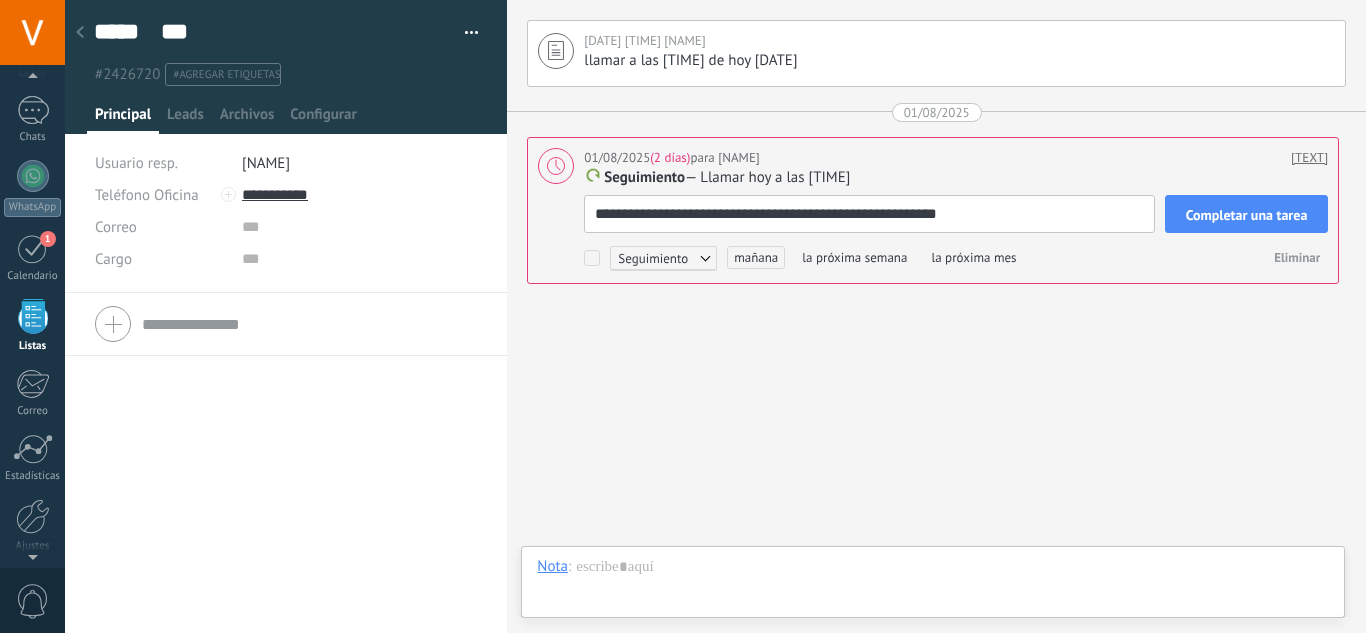 type on "**********" 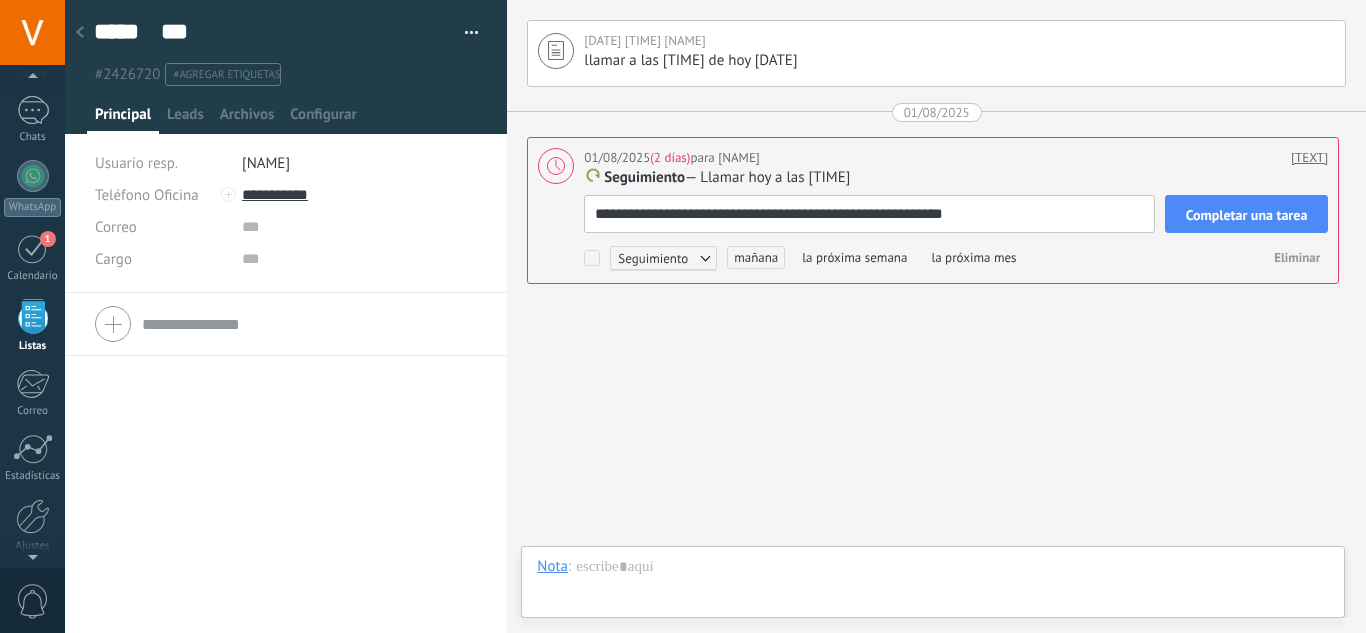type on "**********" 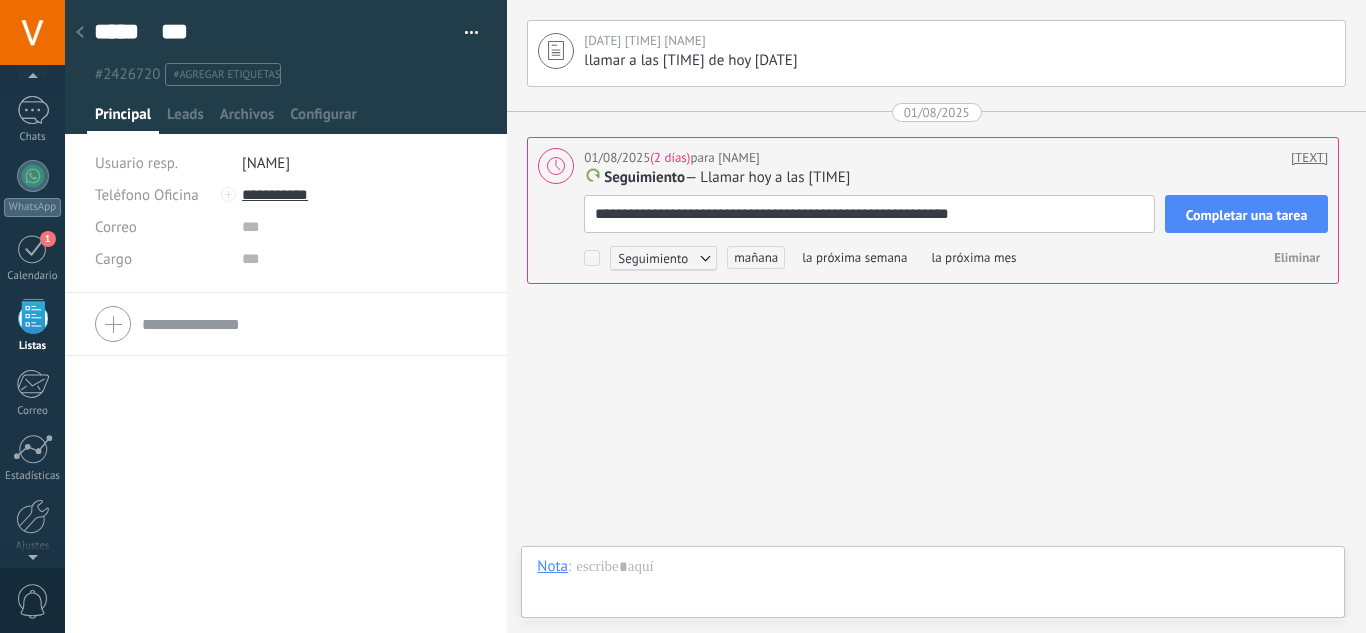 type on "**********" 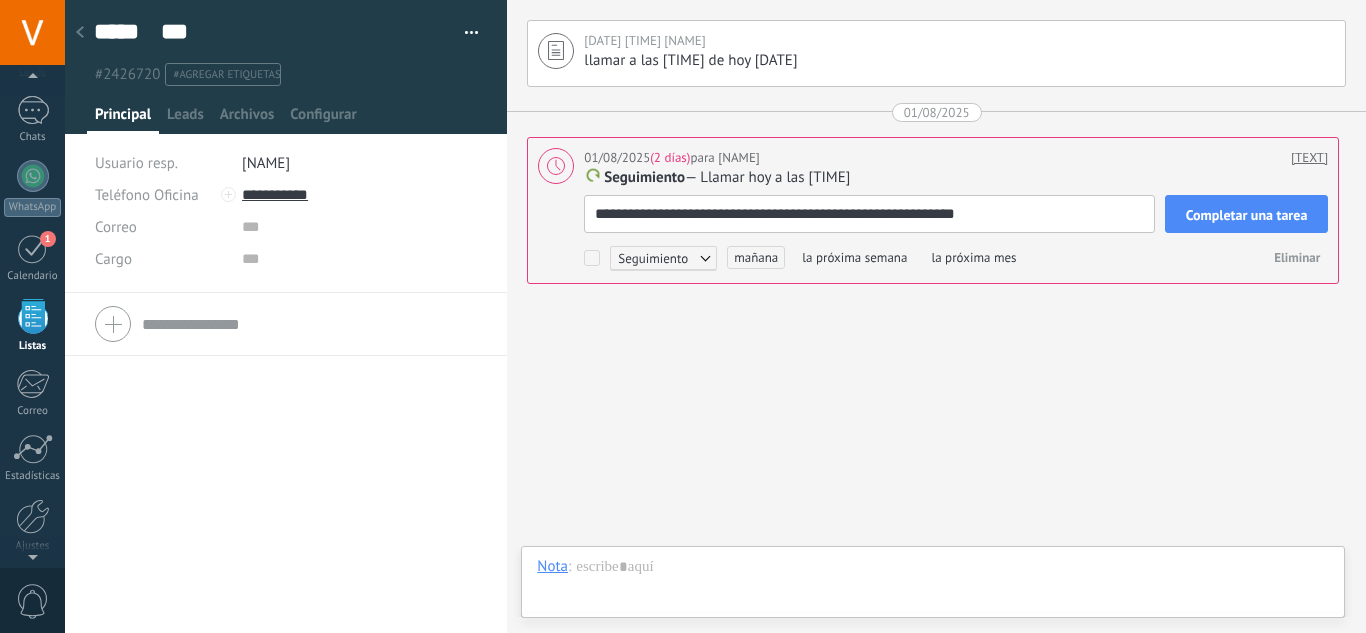 type on "**********" 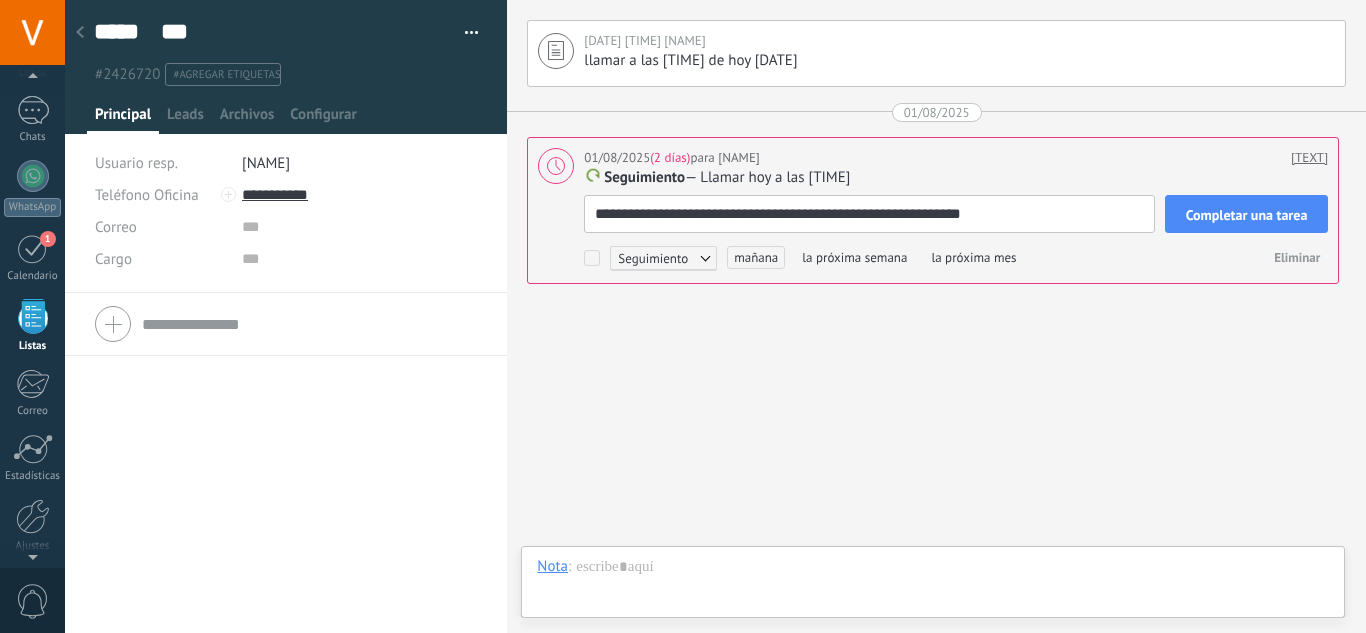 type on "**********" 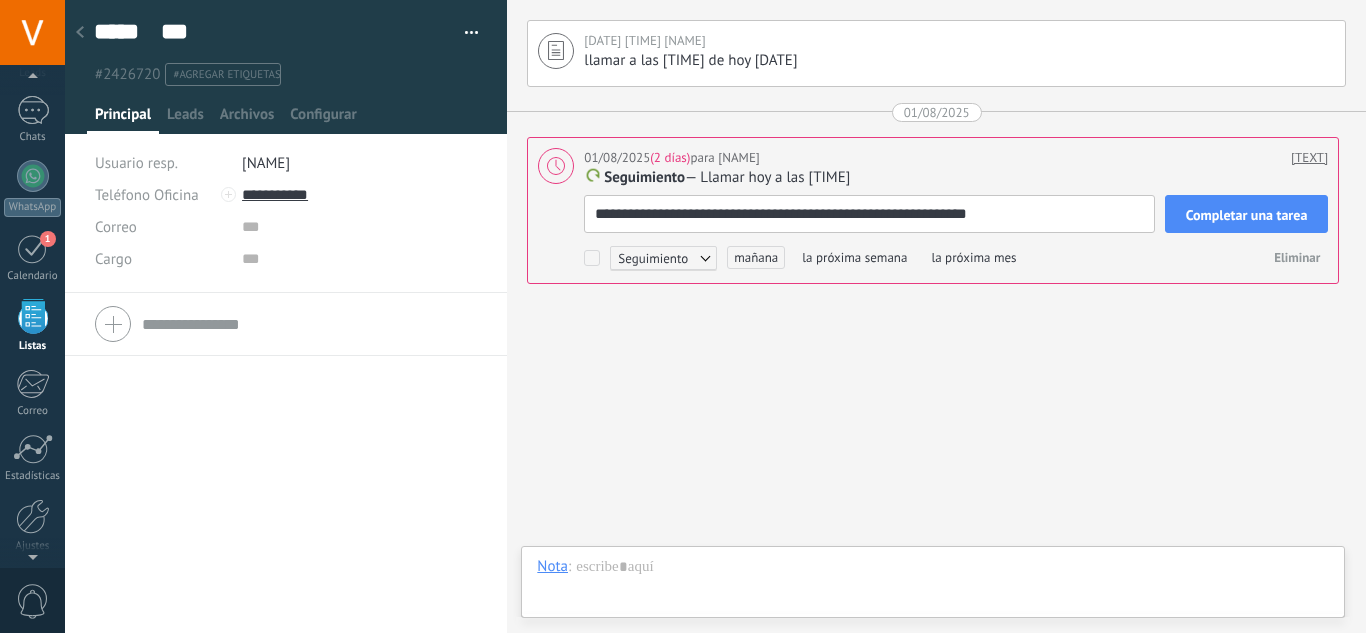type on "**********" 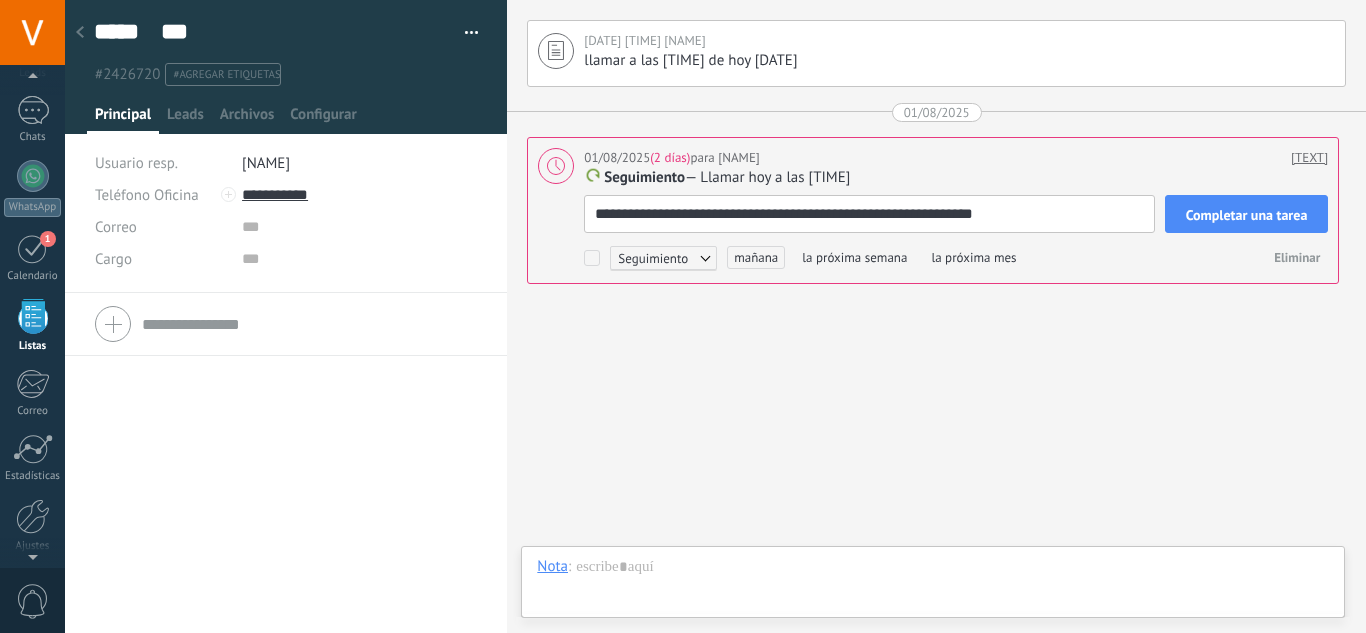 type on "**********" 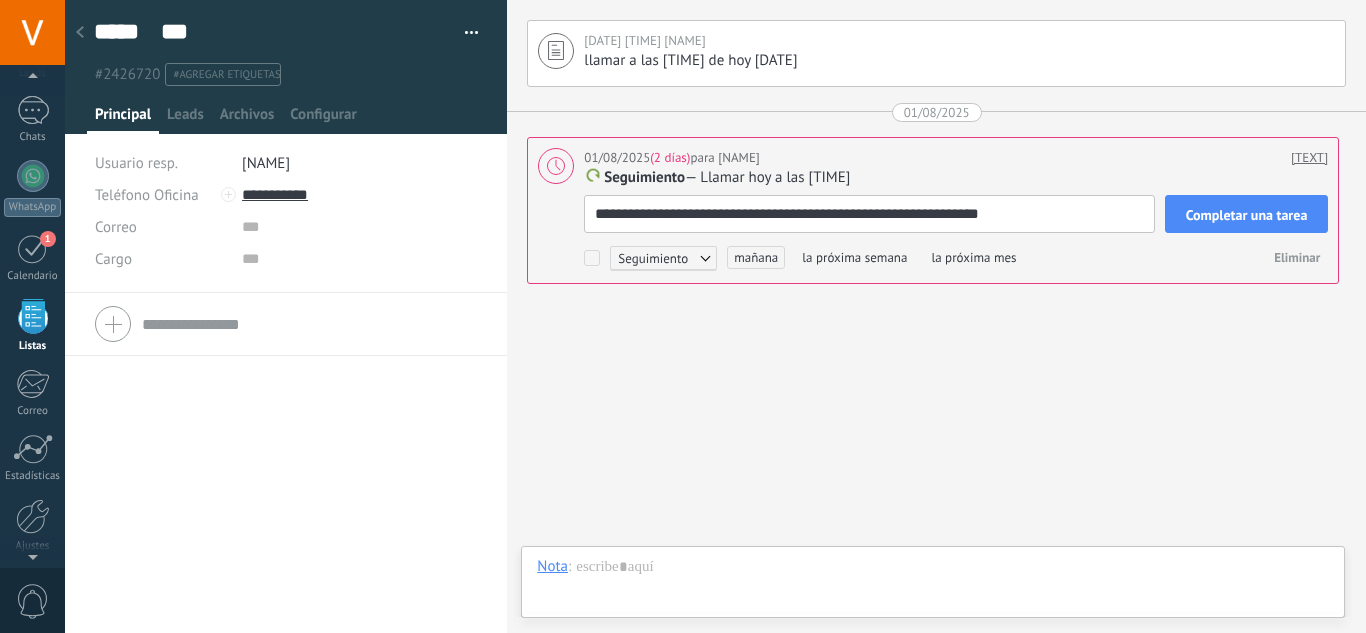 type on "**********" 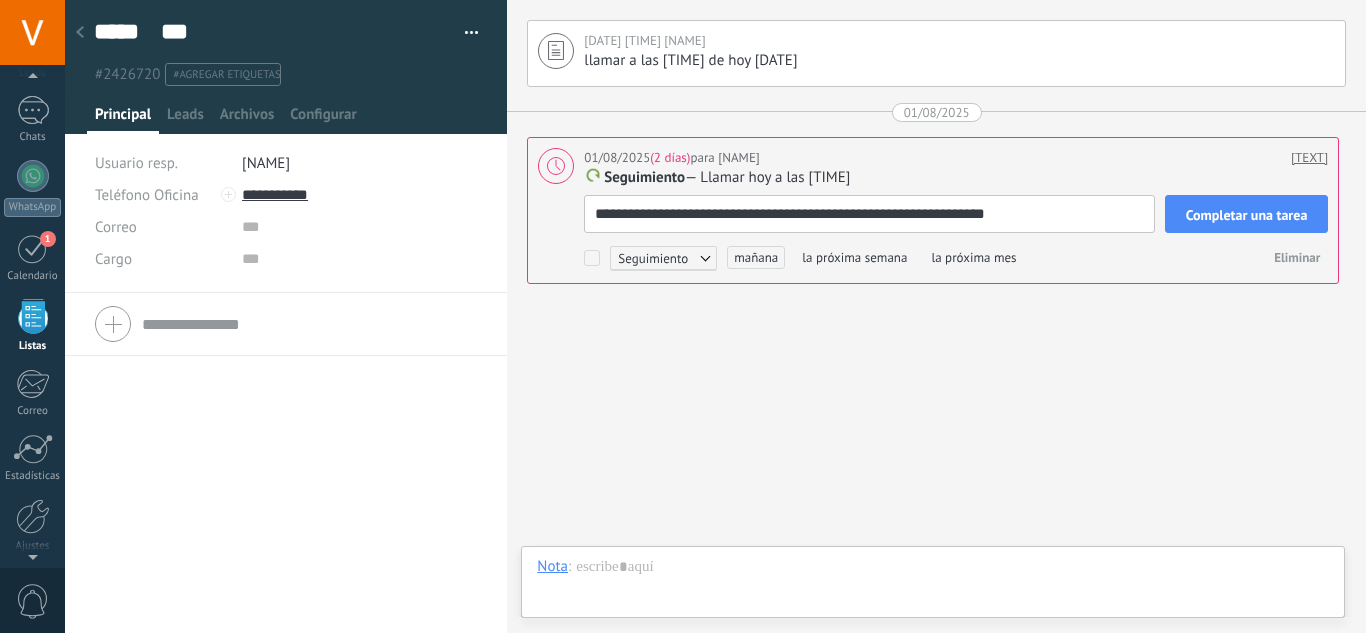 type on "**********" 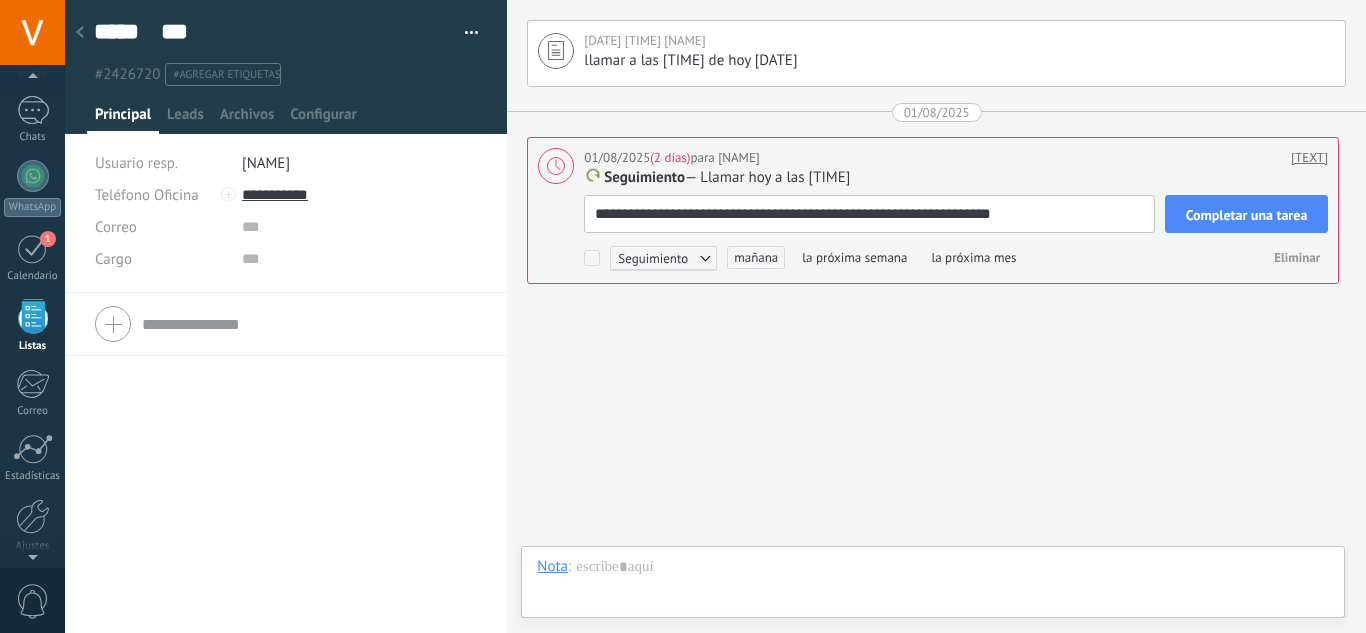 type on "**********" 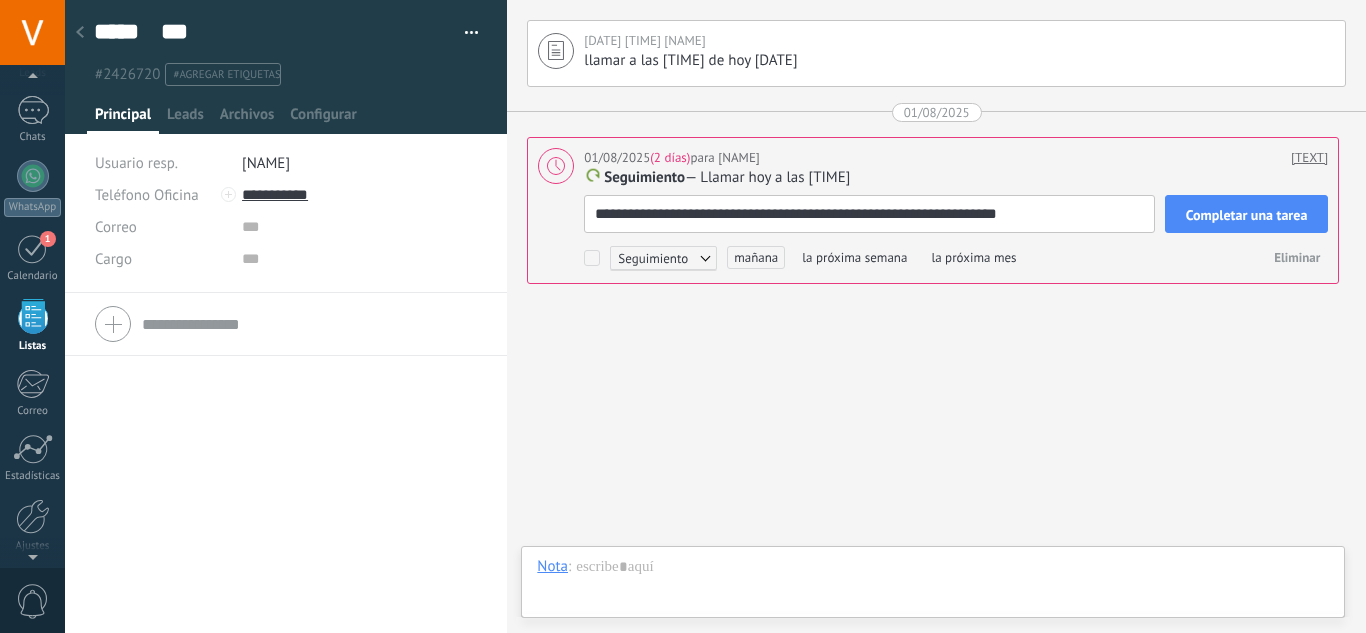 type on "**********" 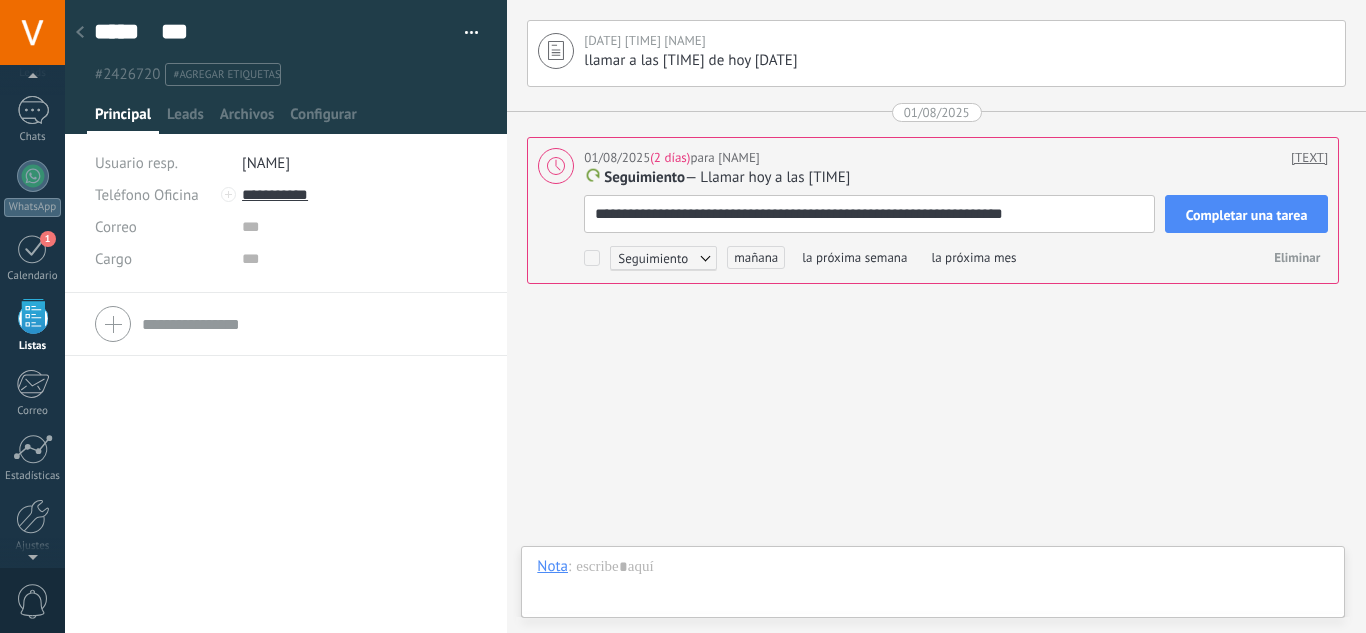 type on "**********" 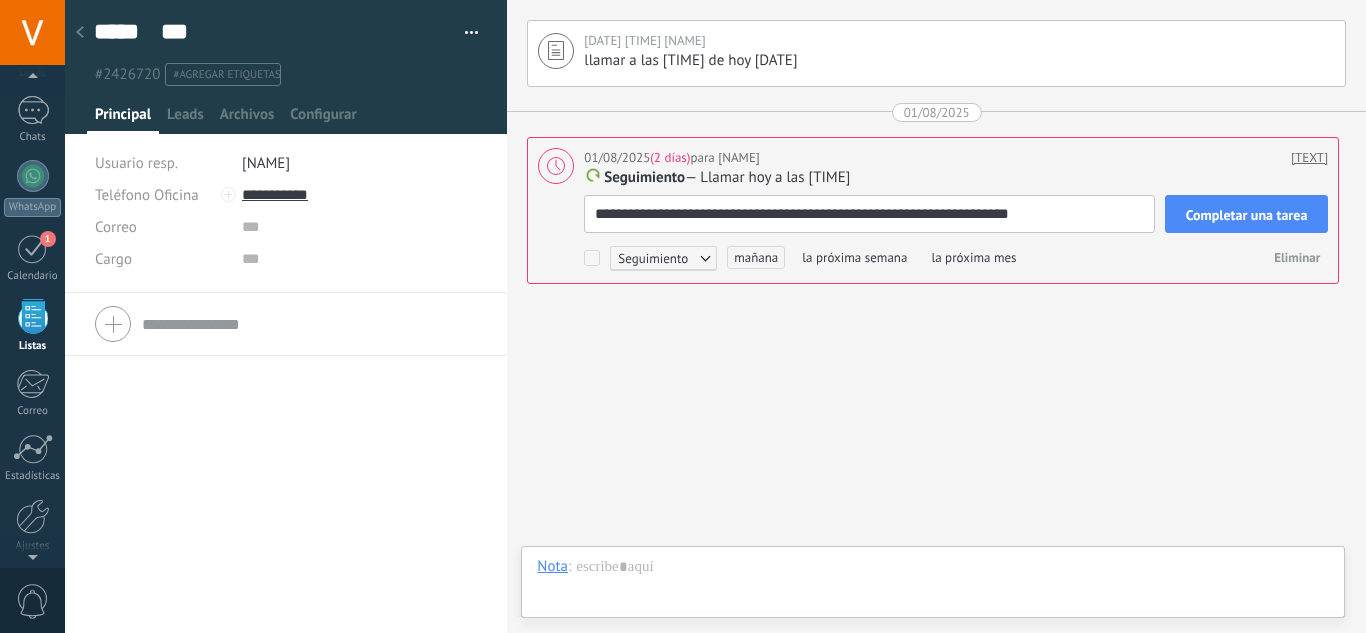 type on "**********" 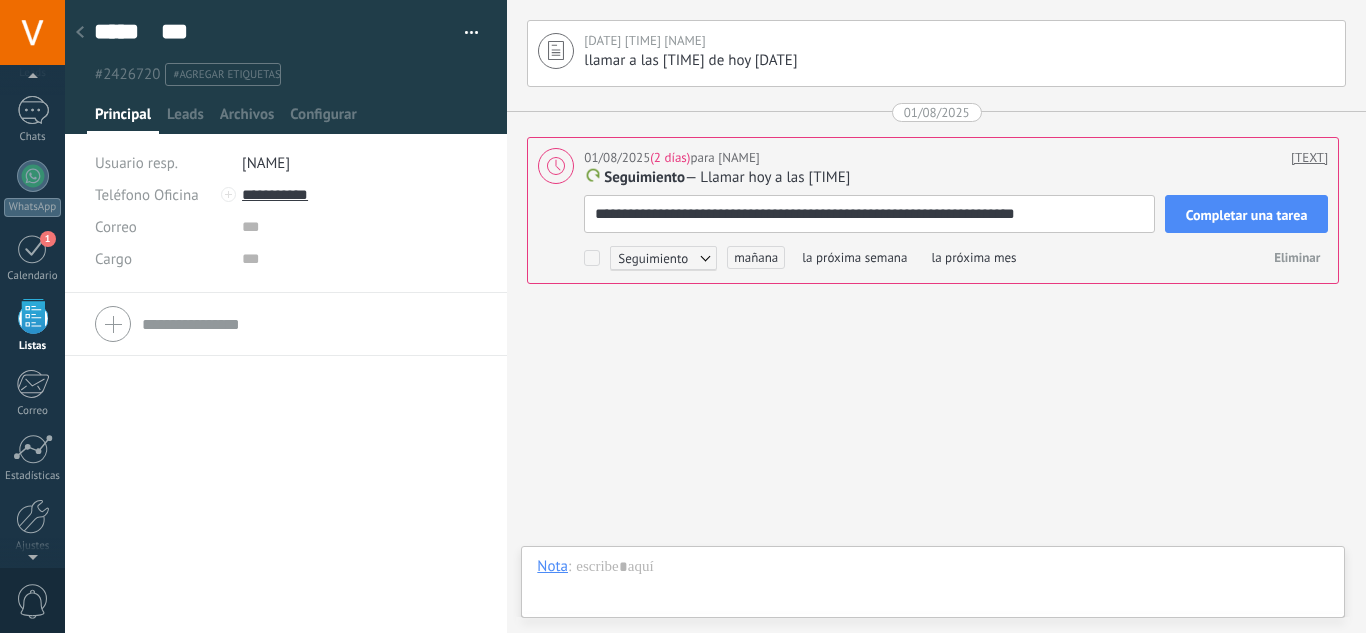 type on "**********" 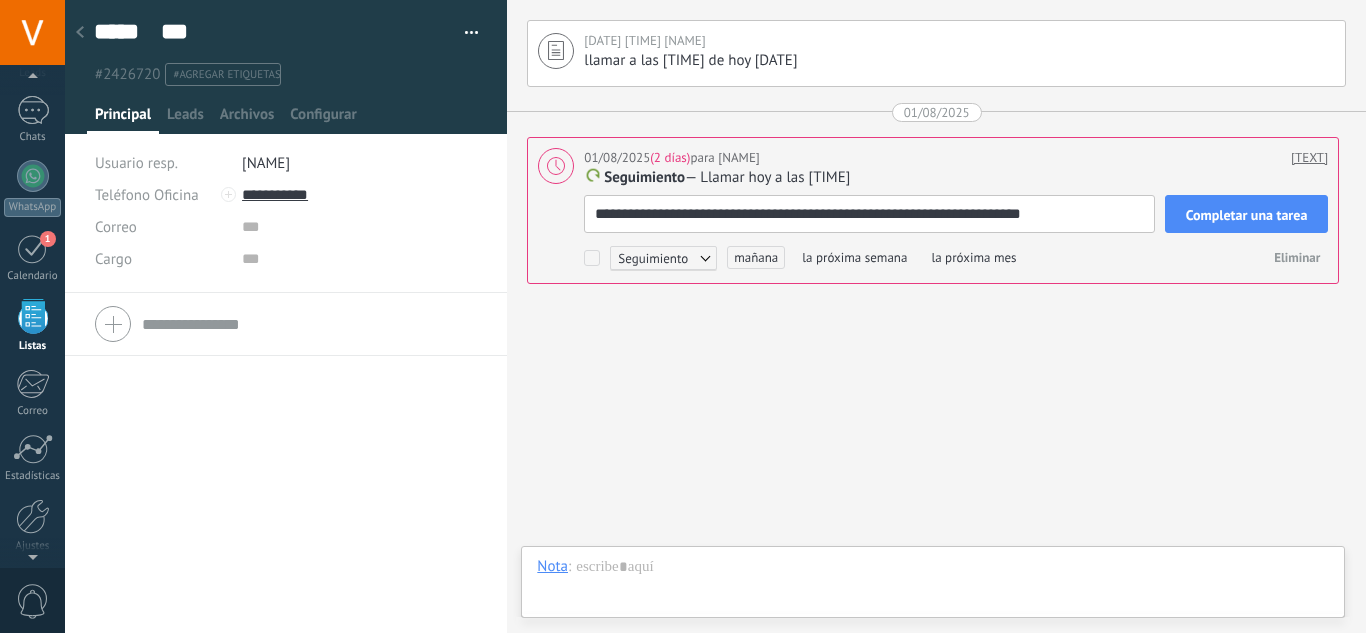 scroll, scrollTop: 40, scrollLeft: 0, axis: vertical 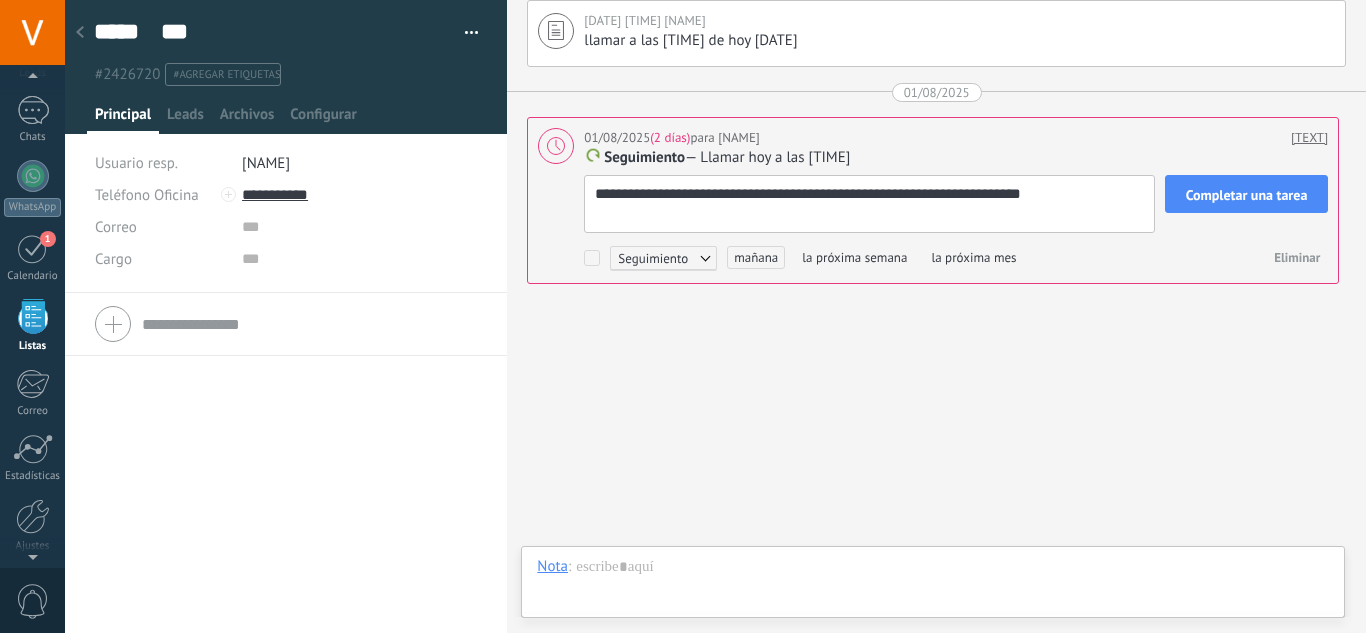 type on "**********" 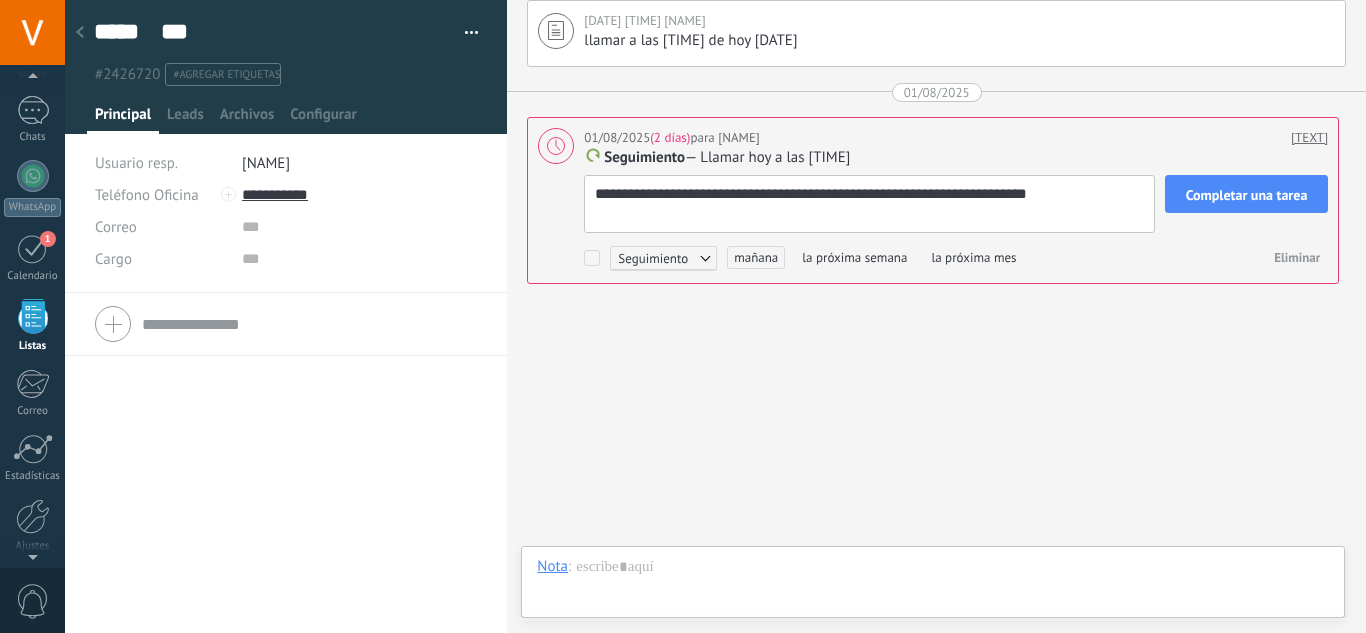 type on "**********" 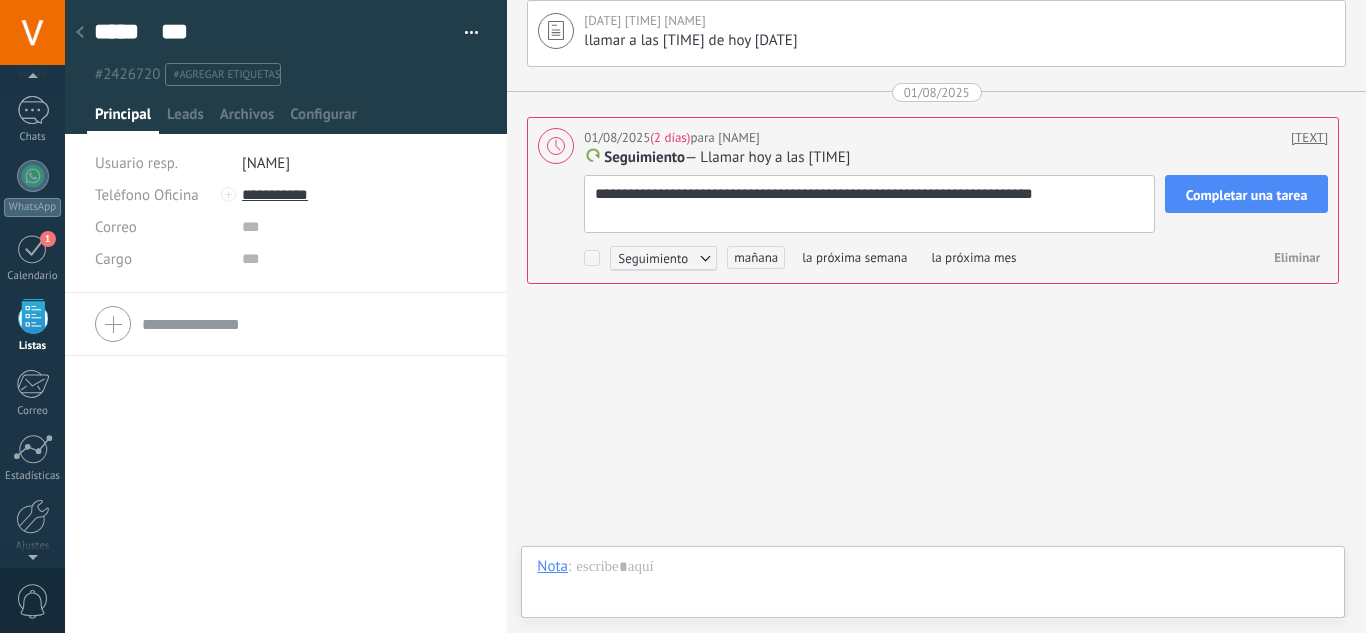 type on "**********" 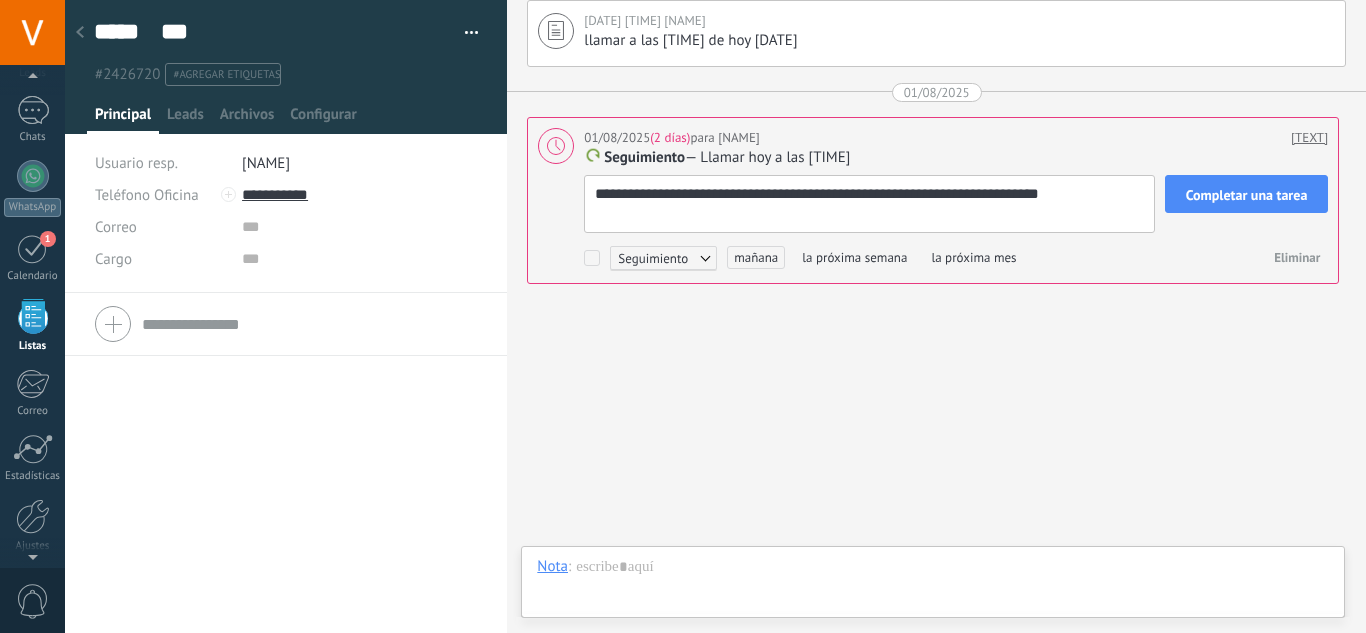 type on "**********" 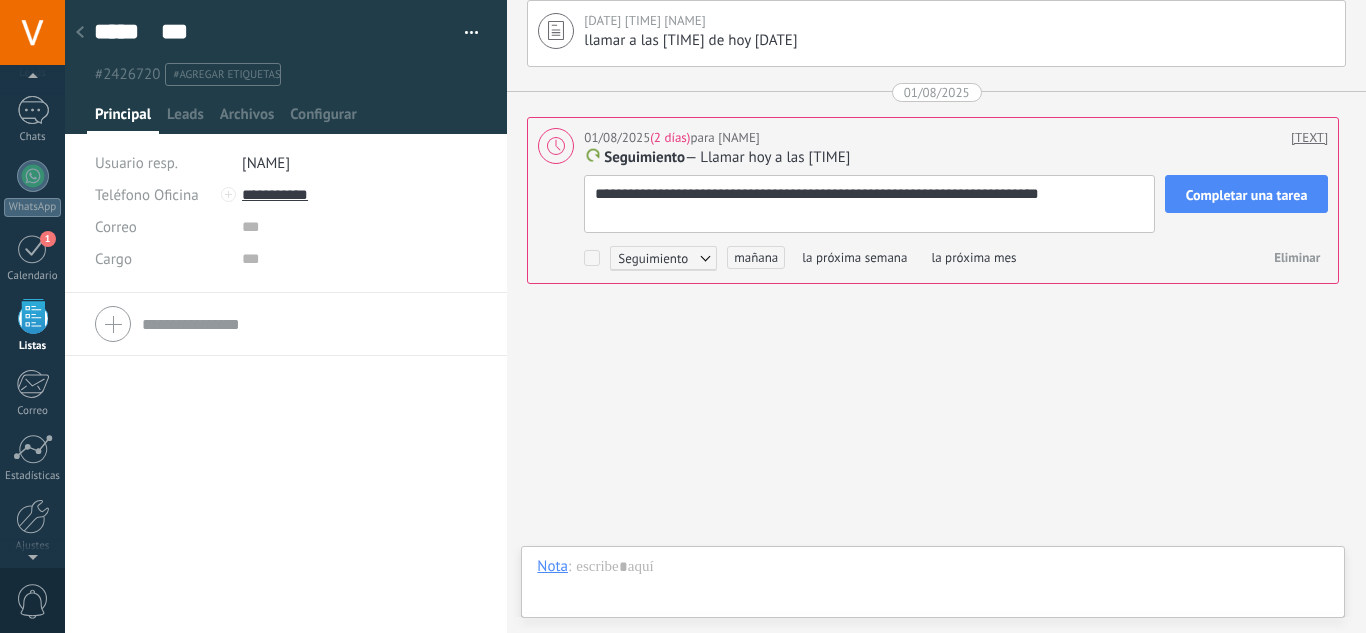 type on "**********" 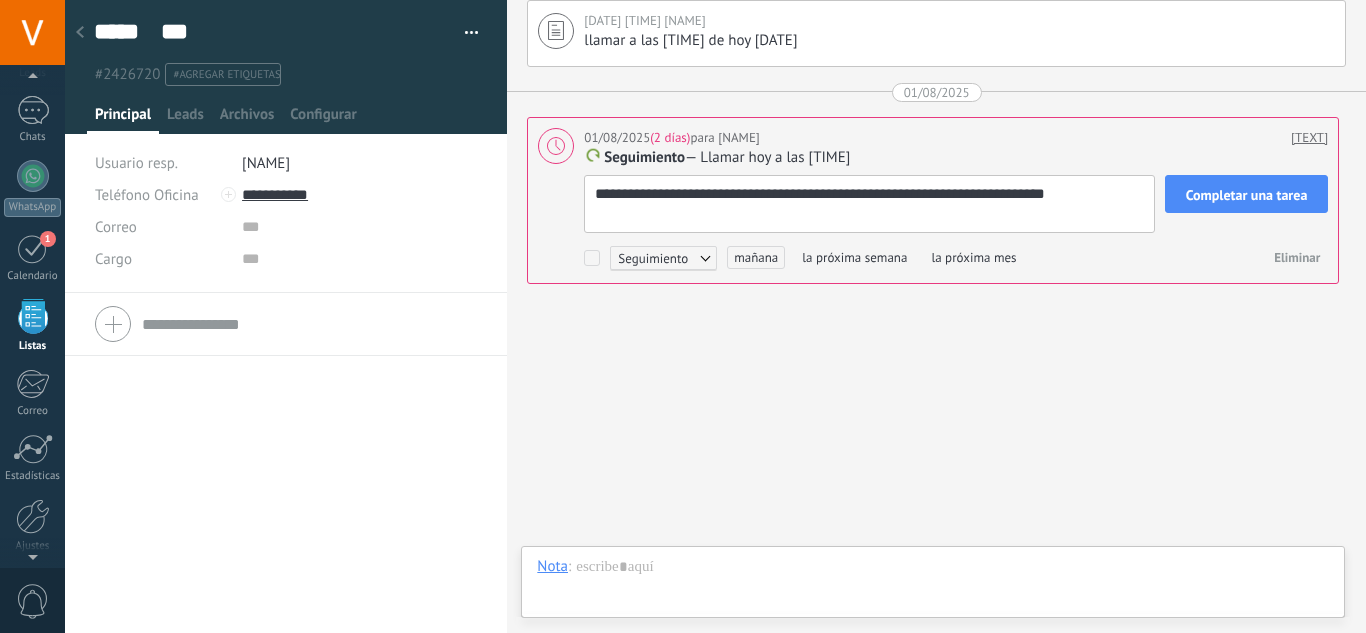 type on "**********" 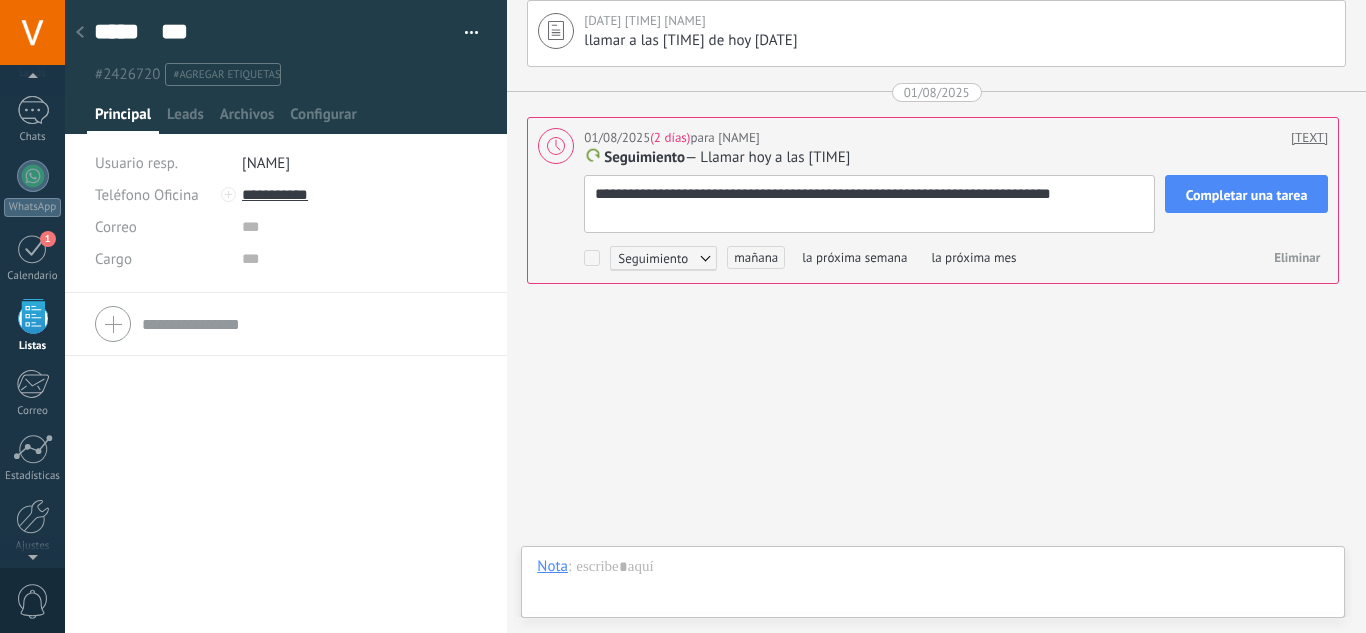 type on "**********" 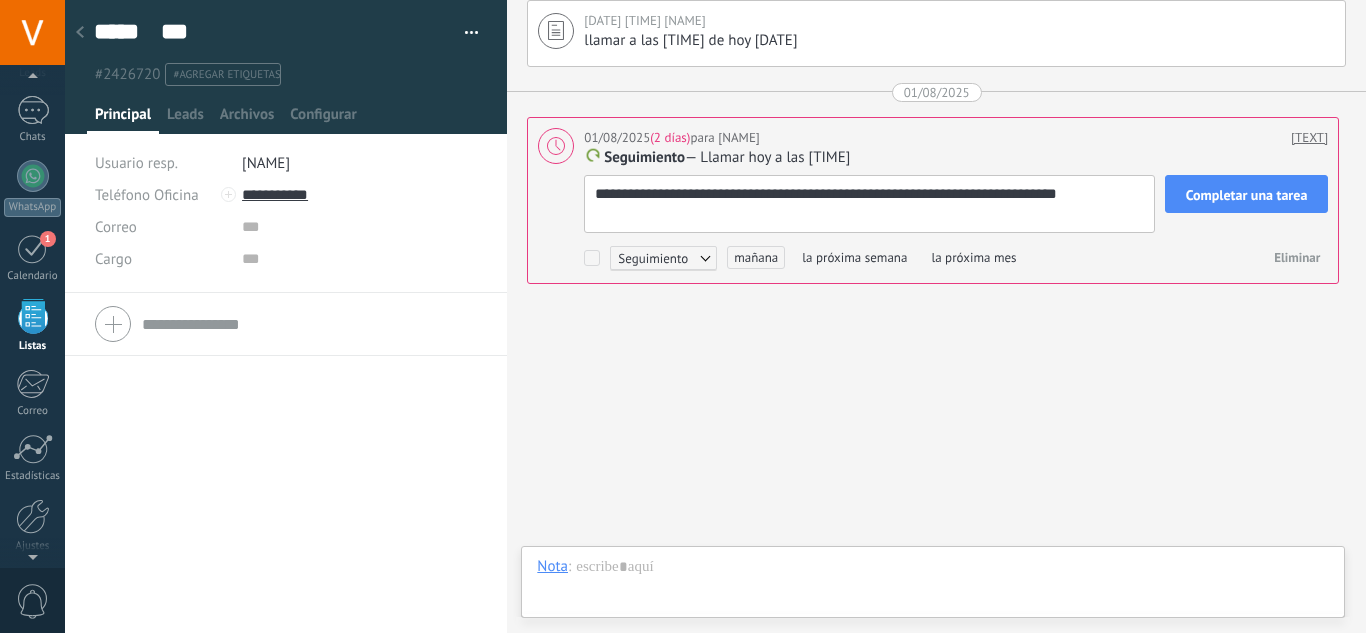 type on "**********" 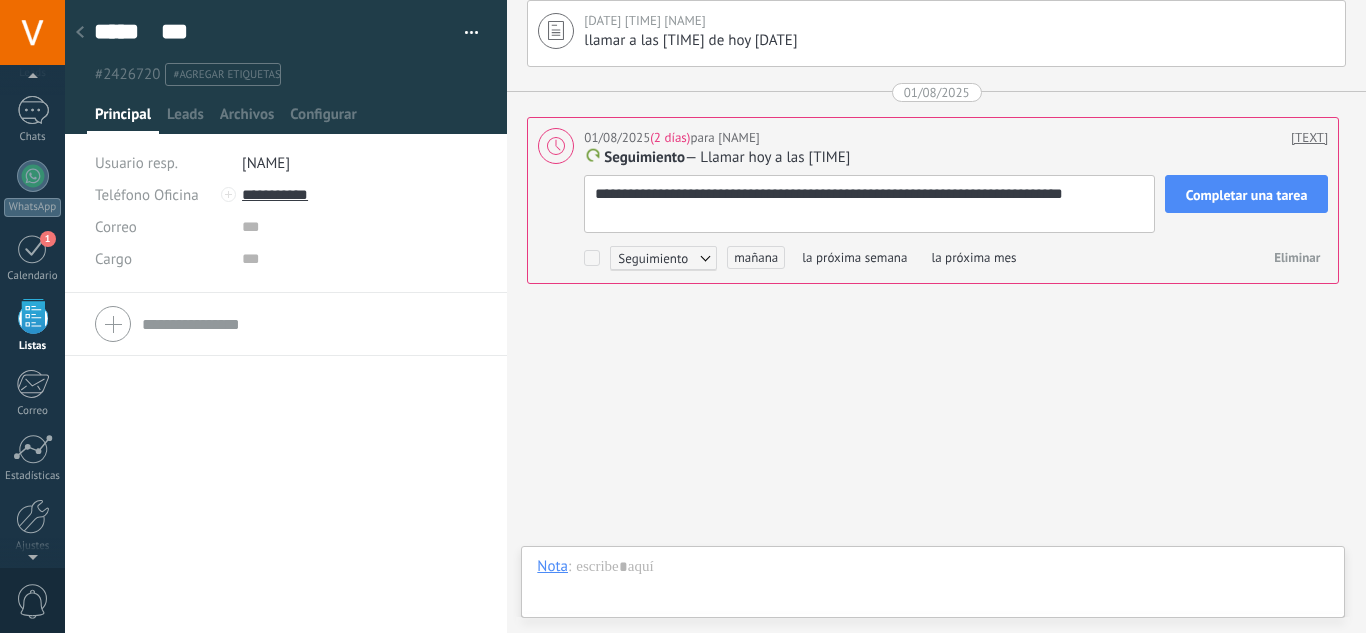 type on "**********" 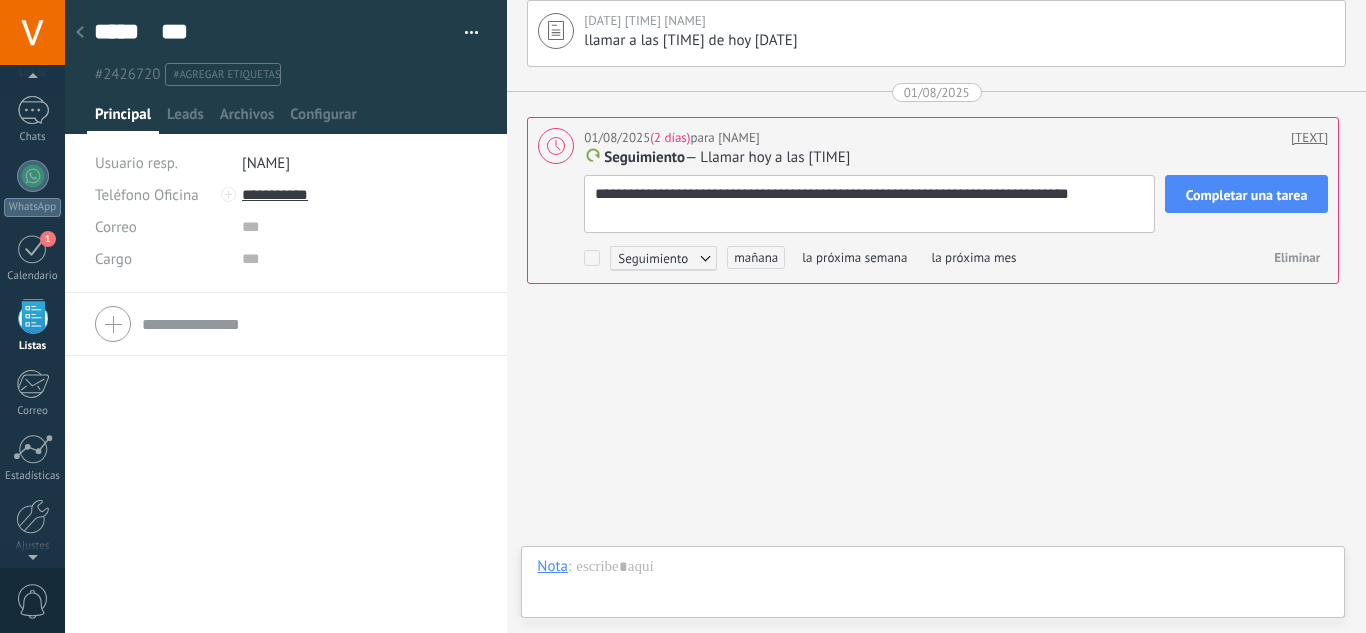 type on "**********" 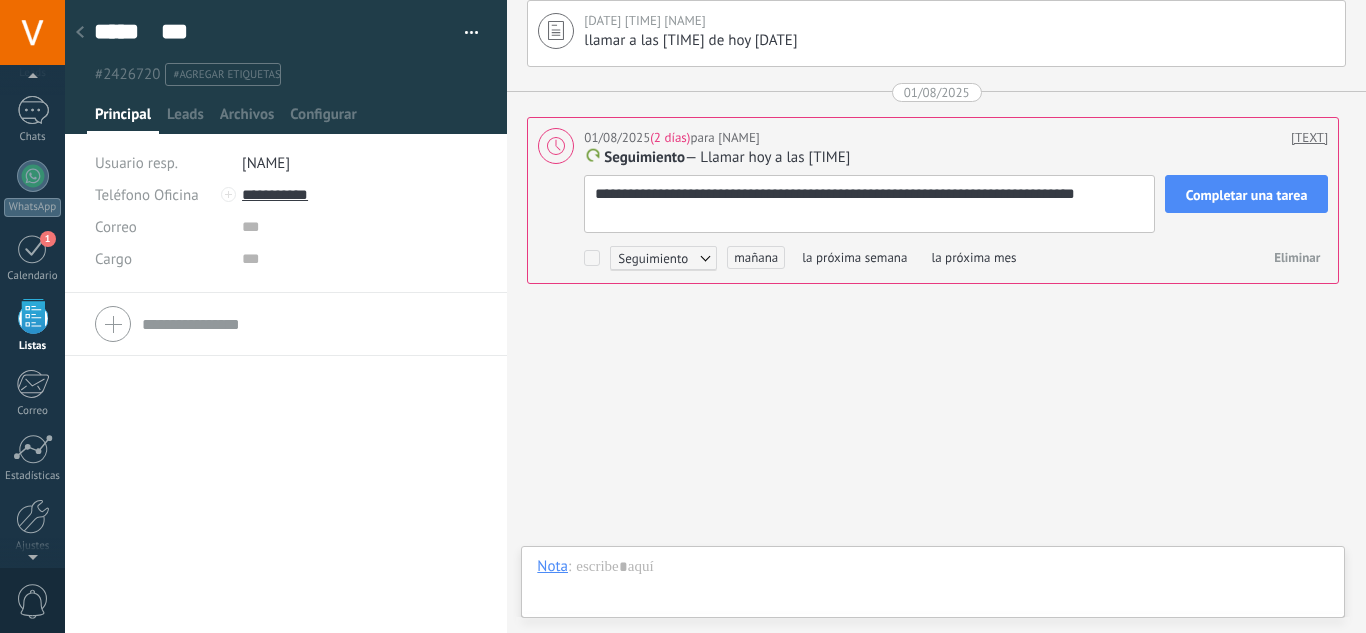 scroll, scrollTop: 40, scrollLeft: 0, axis: vertical 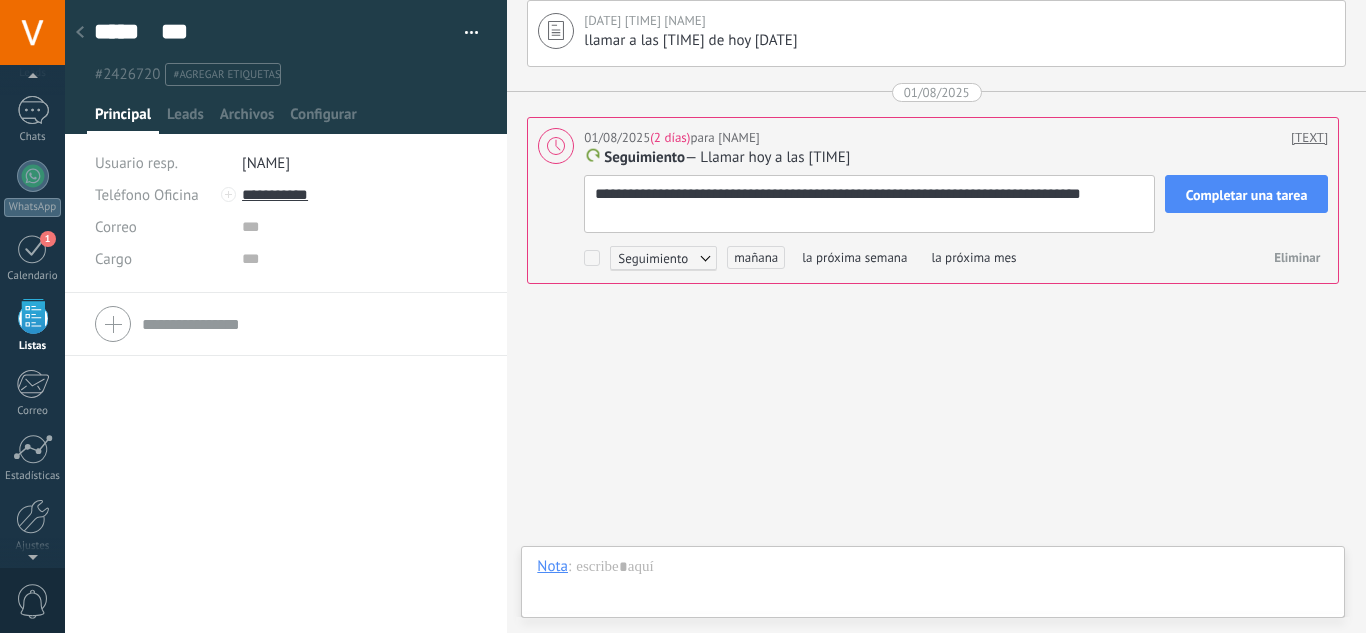 type on "**********" 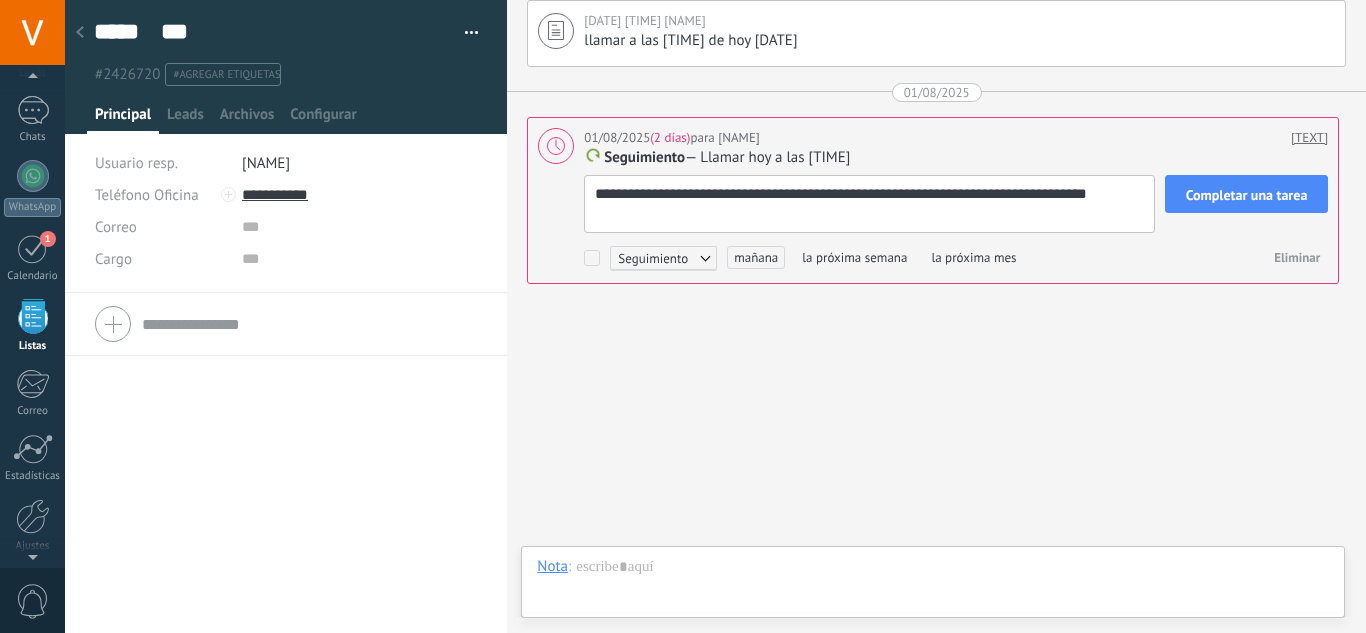 type on "**********" 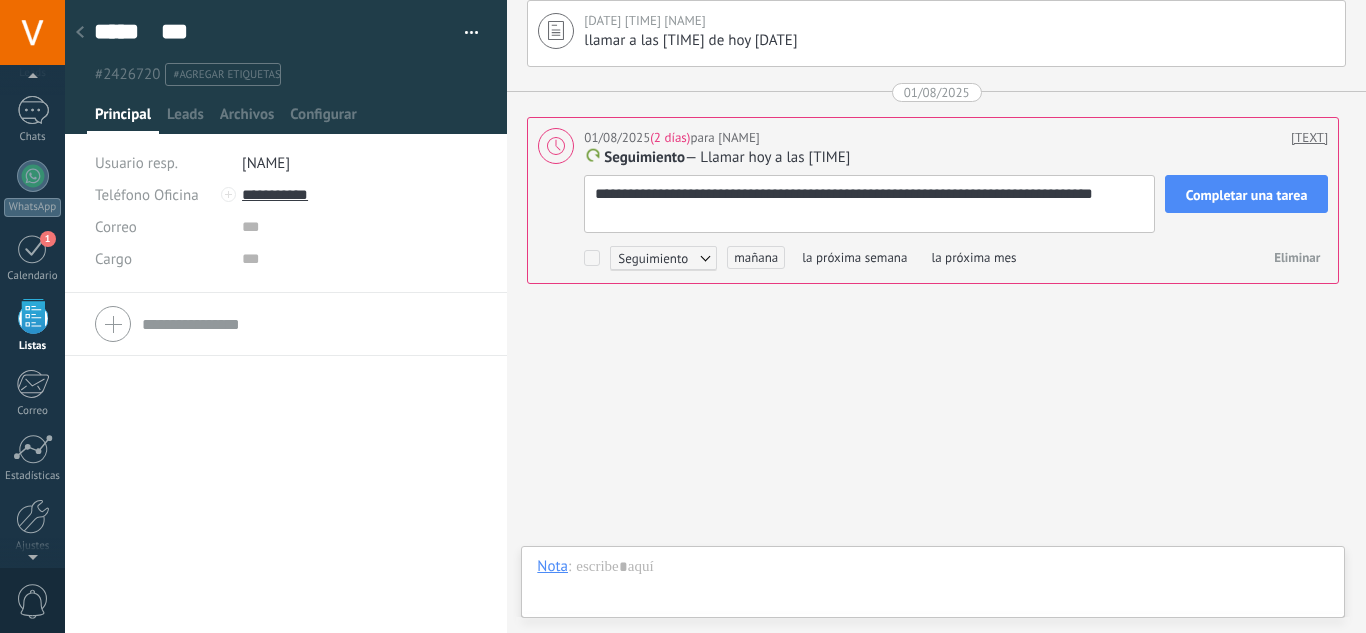 type on "**********" 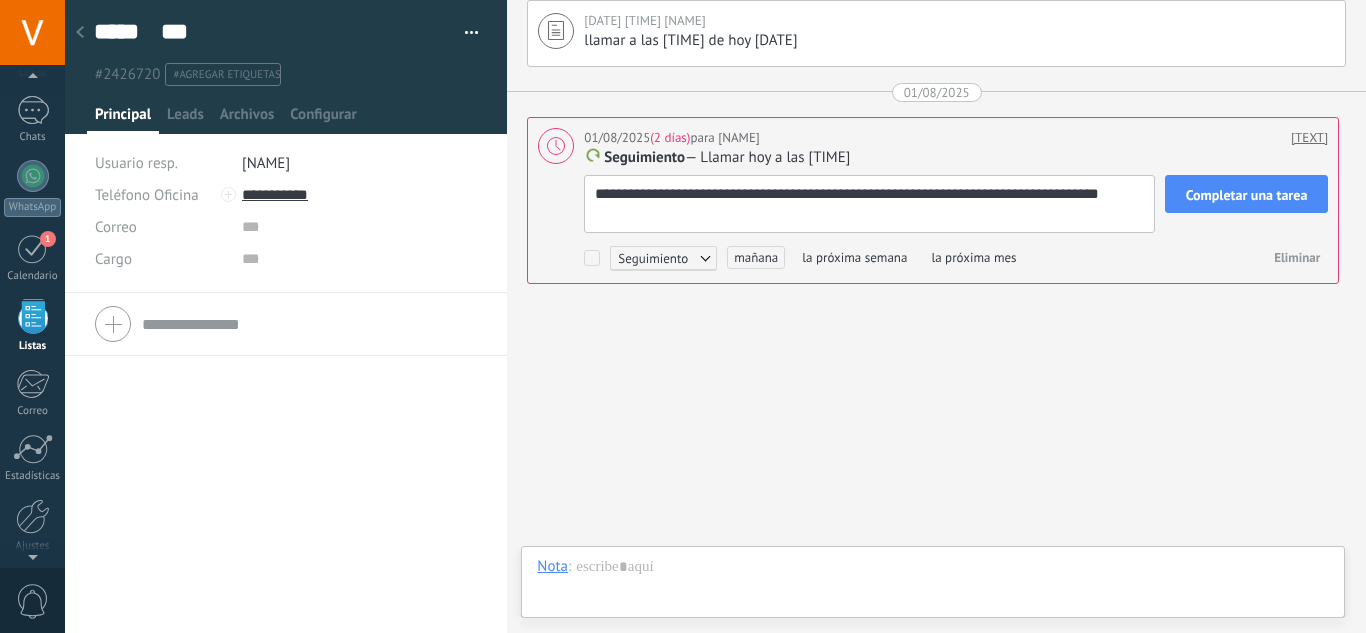 type on "**********" 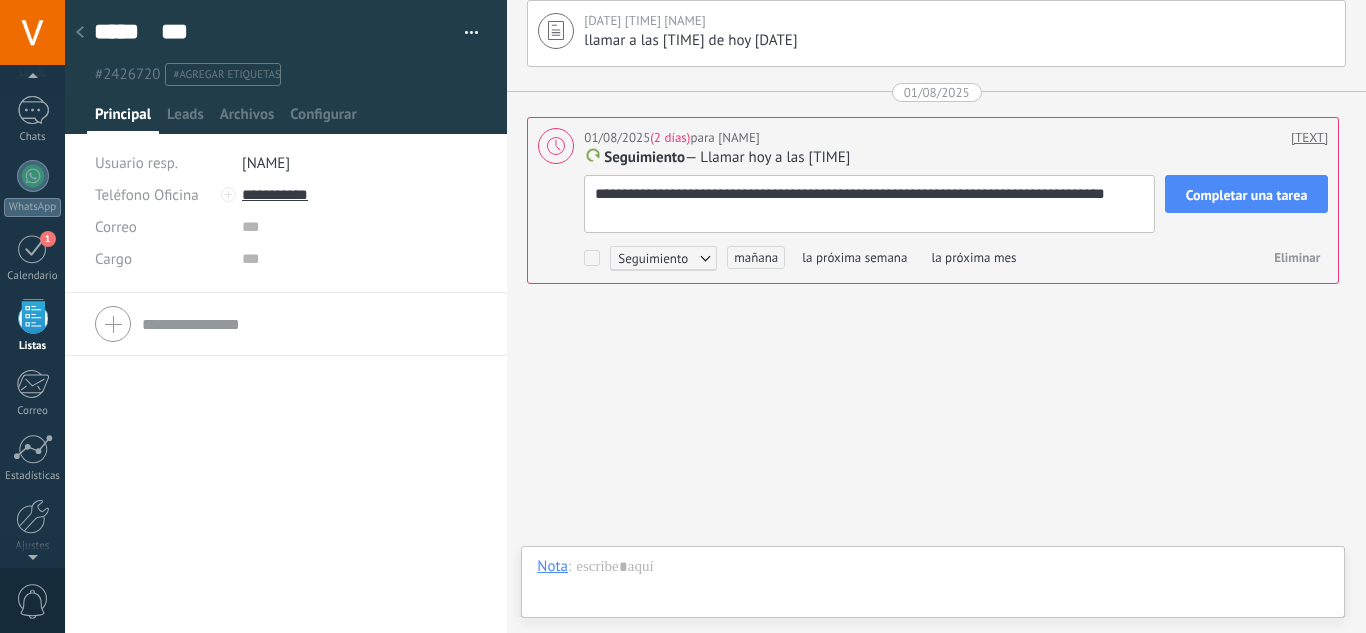 type on "**********" 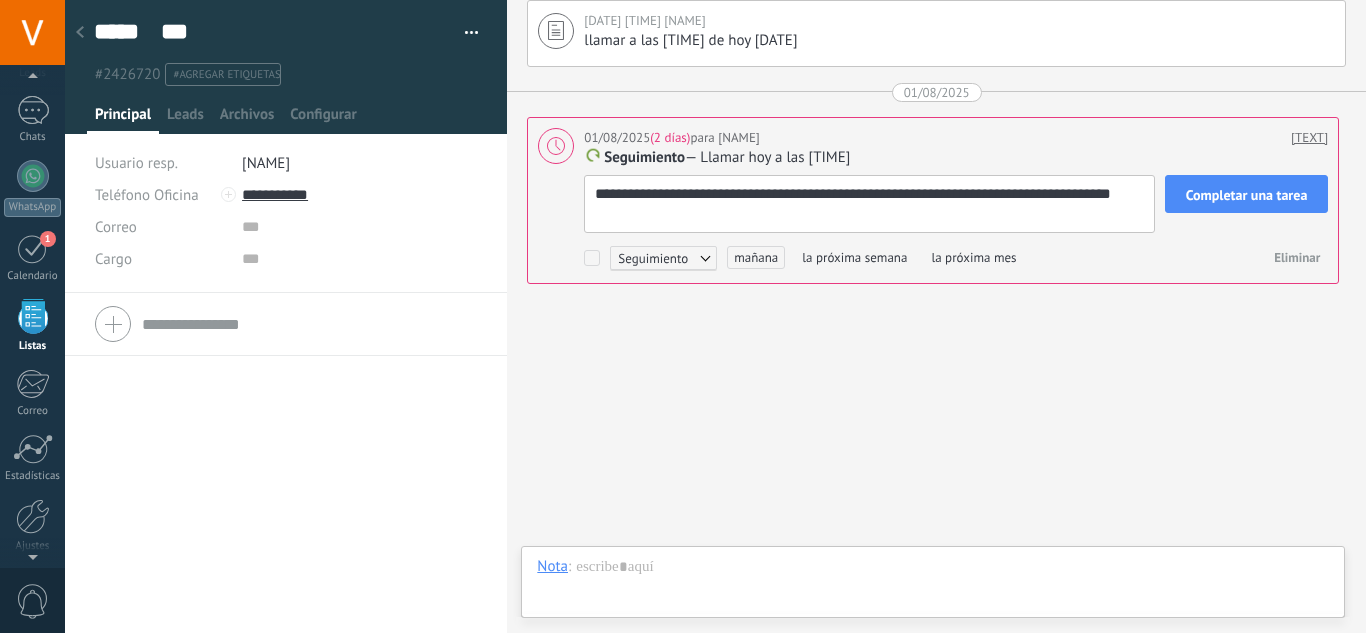 type on "**********" 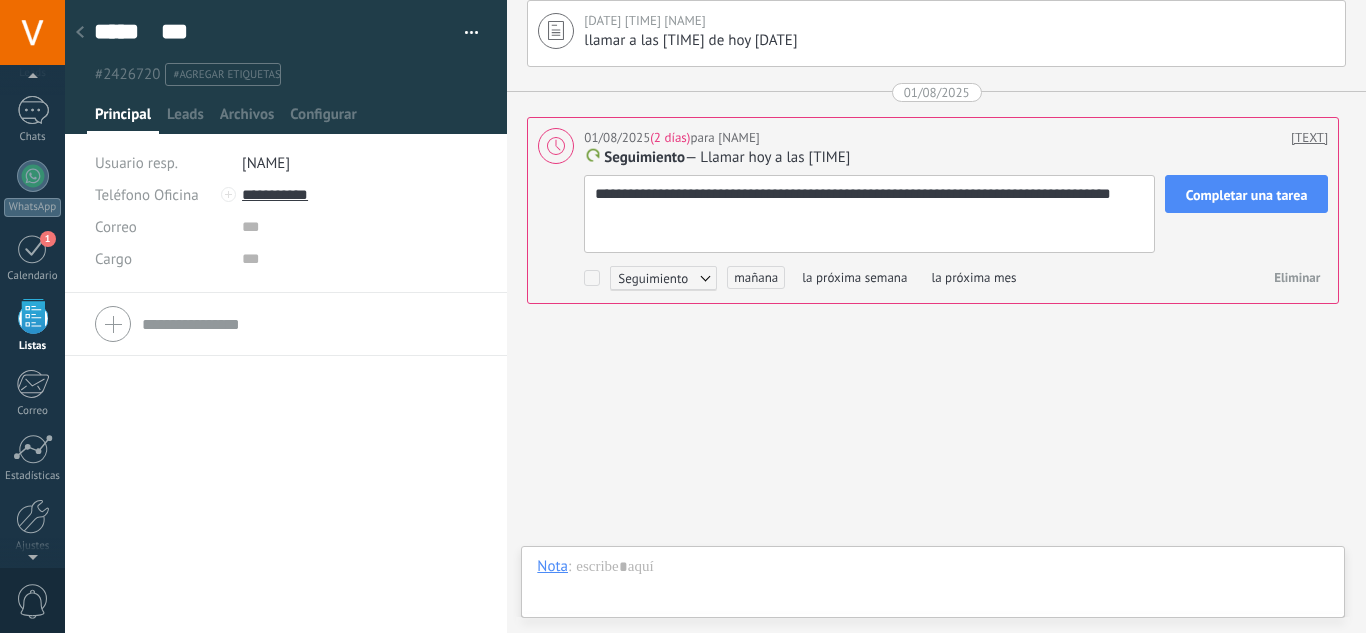 scroll, scrollTop: 60, scrollLeft: 0, axis: vertical 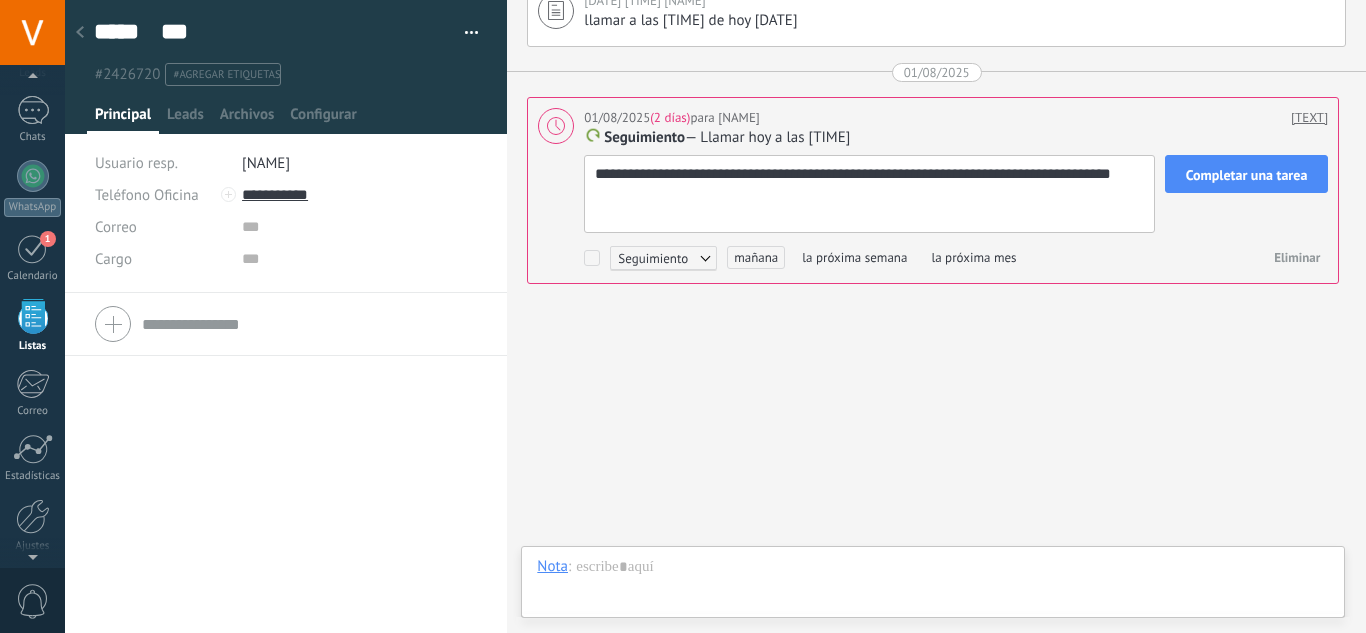 type on "**********" 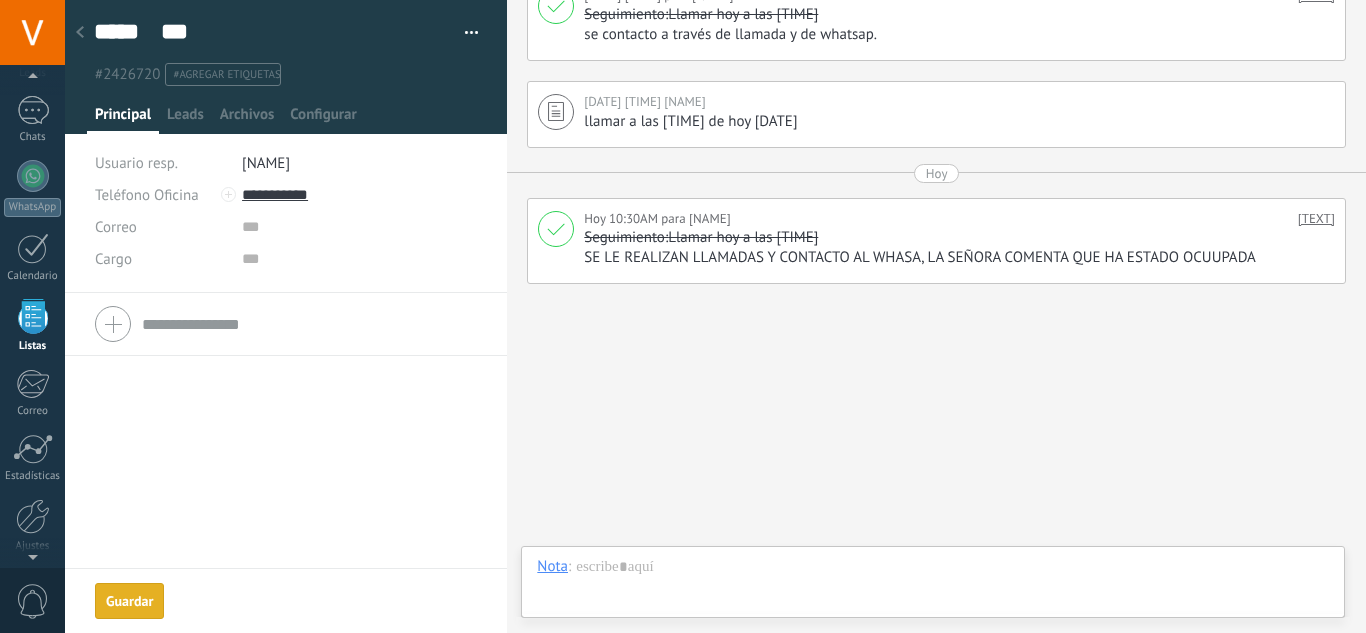 scroll, scrollTop: 256, scrollLeft: 0, axis: vertical 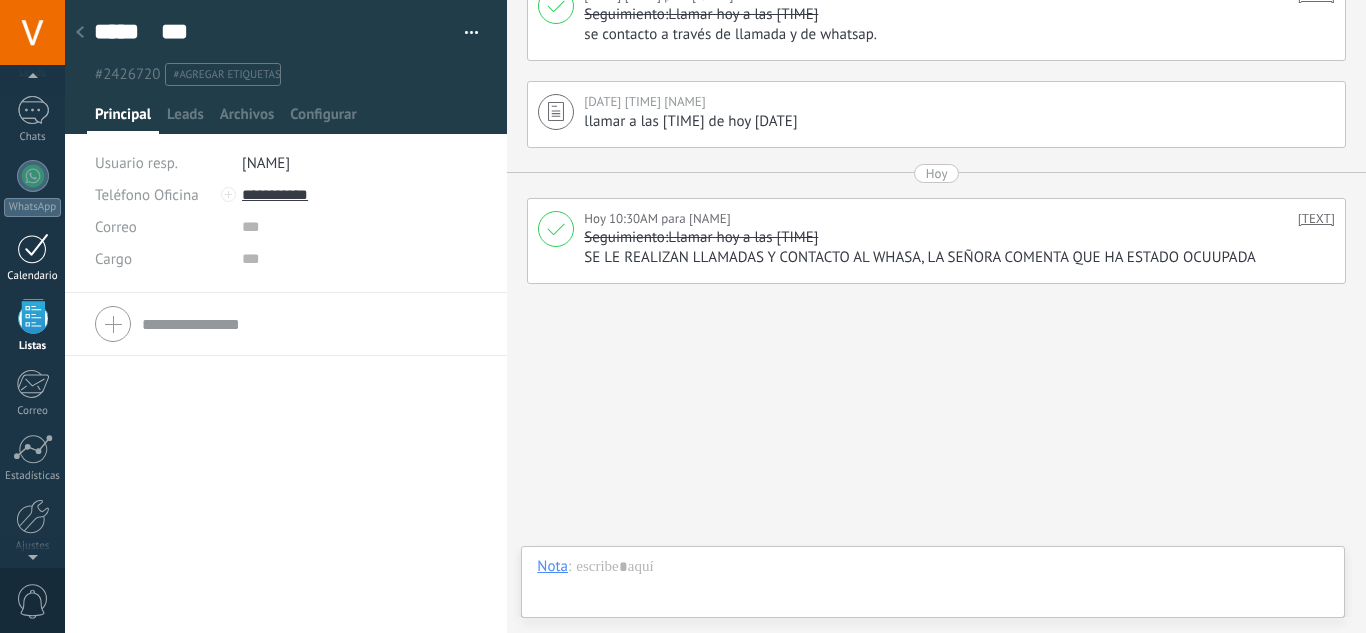 click on "1" at bounding box center (33, 248) 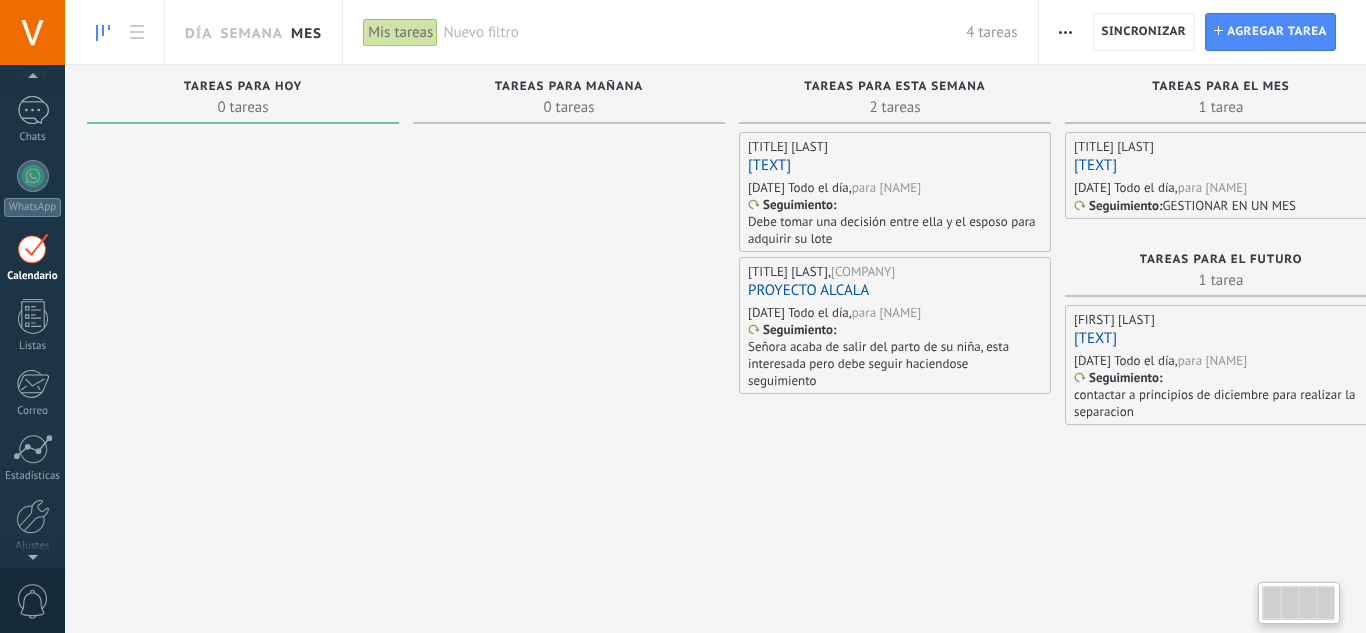 scroll, scrollTop: 58, scrollLeft: 0, axis: vertical 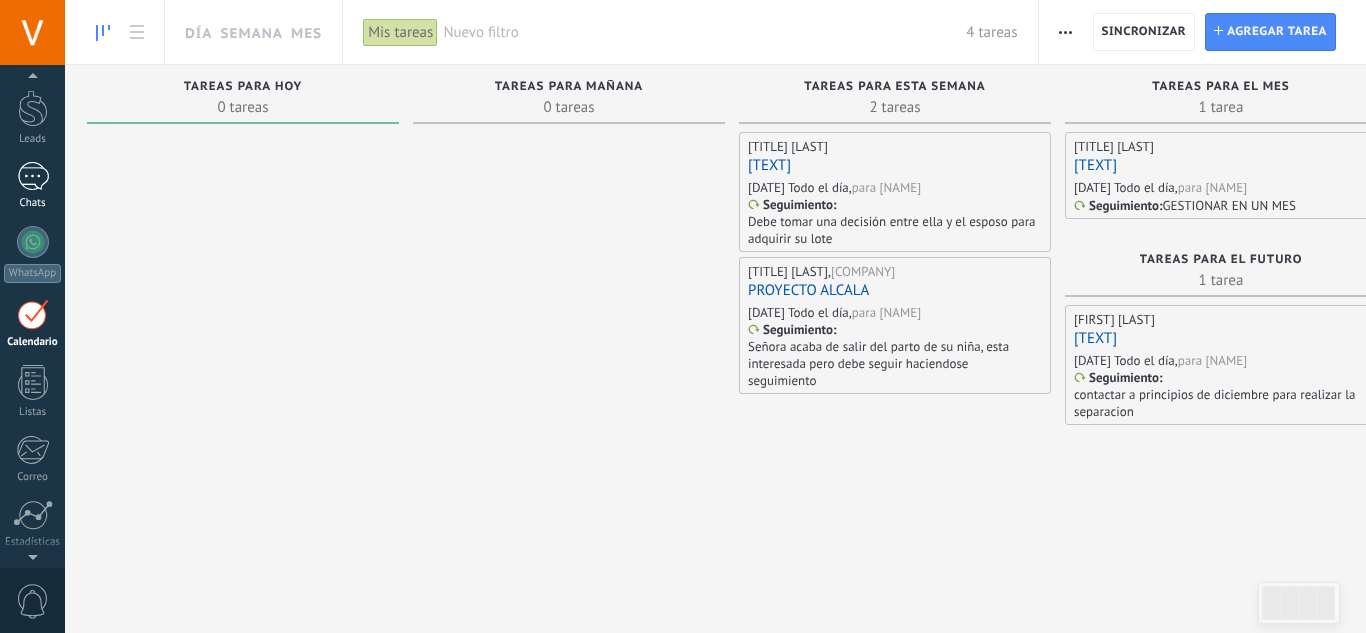 click at bounding box center [33, 176] 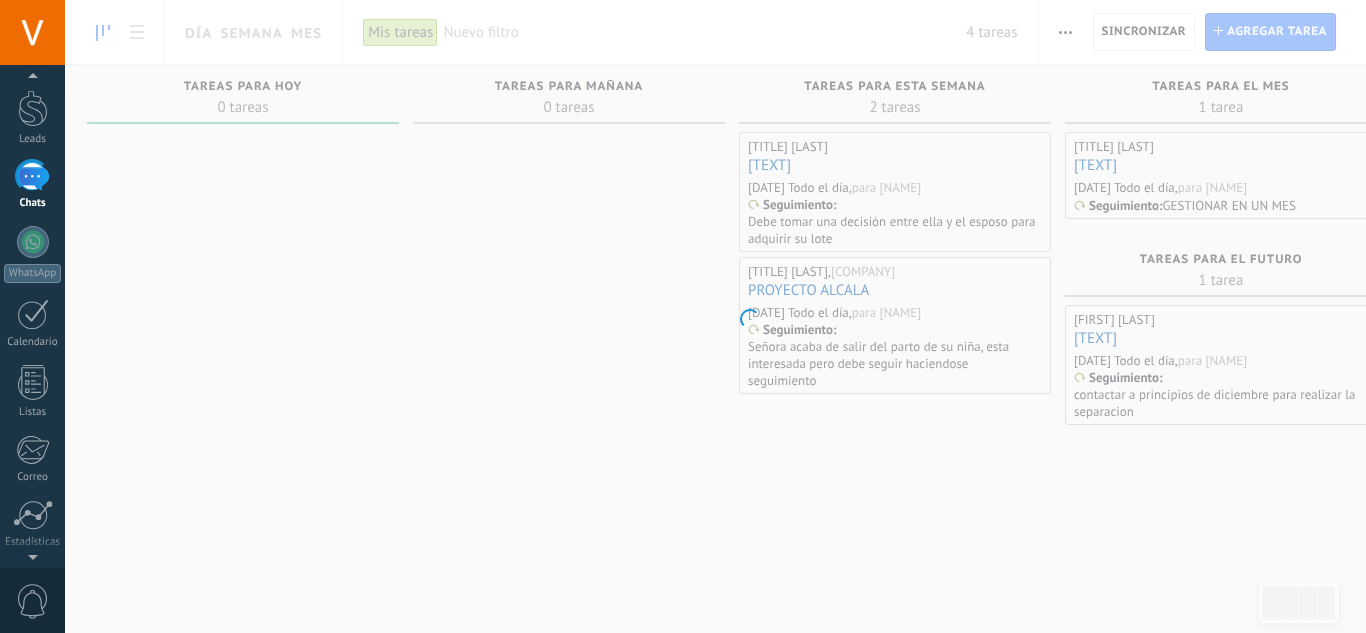 scroll, scrollTop: 0, scrollLeft: 0, axis: both 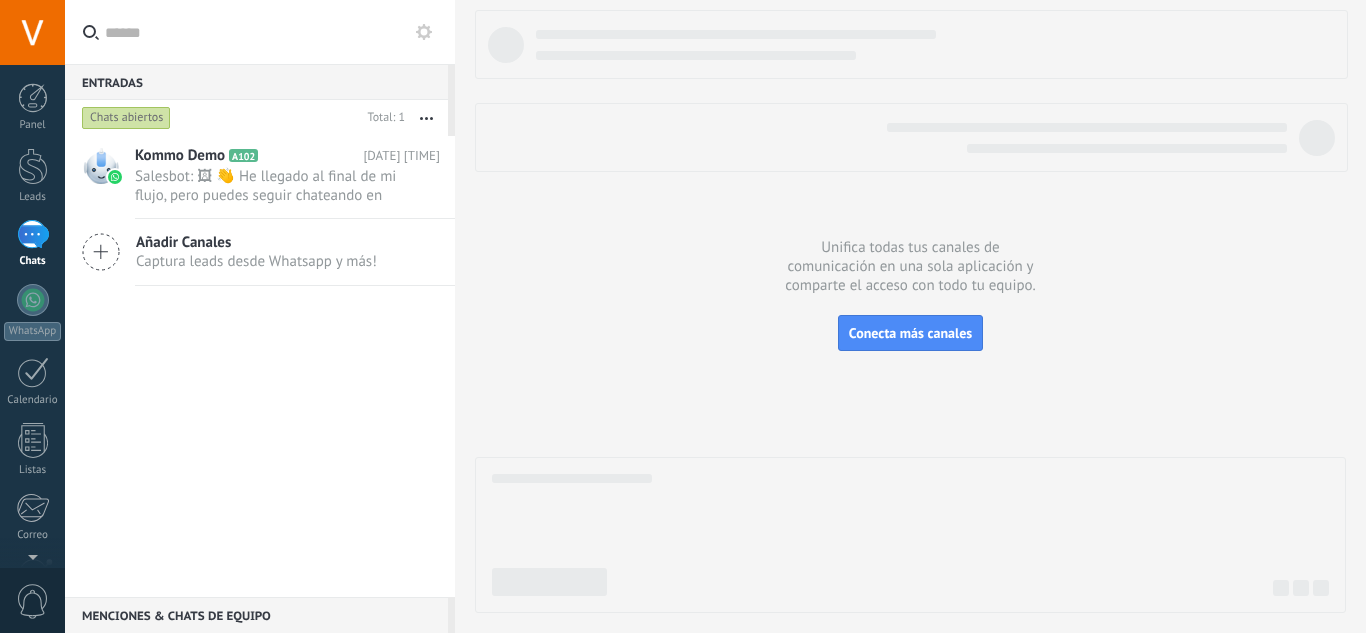 click on "Captura leads desde Whatsapp y más!" at bounding box center (256, 261) 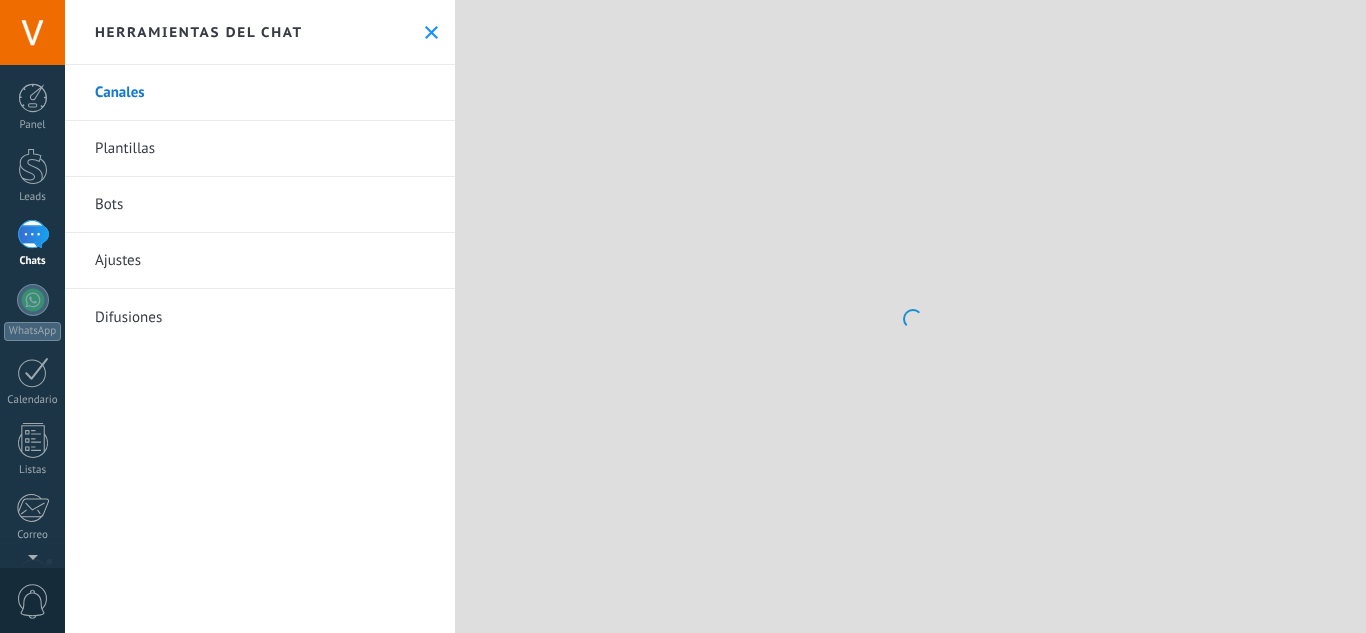 click on "Ajustes" at bounding box center [260, 261] 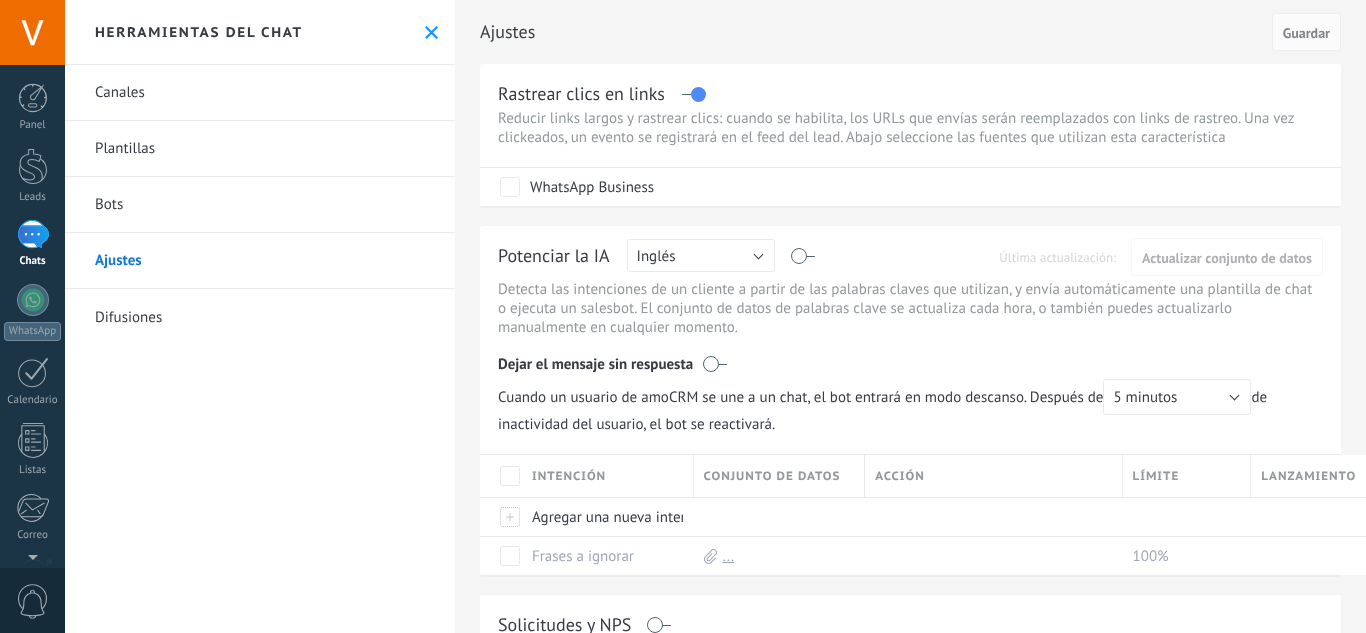 click on "Canales" at bounding box center [260, 93] 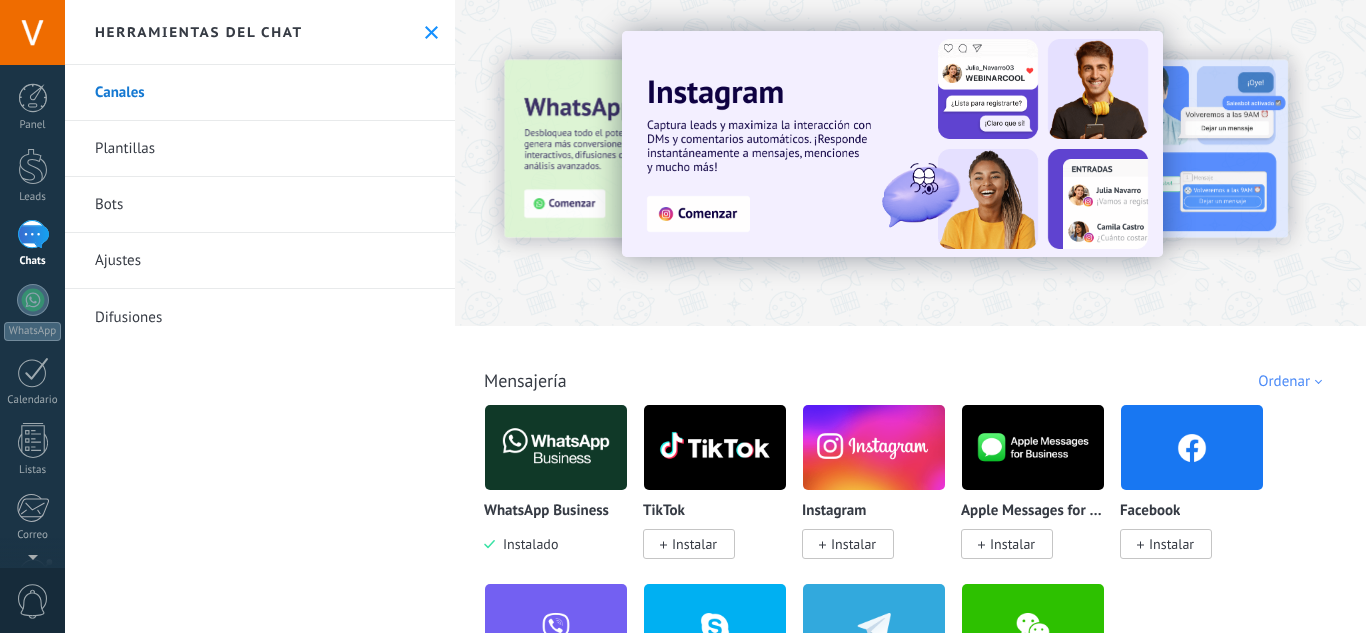 click at bounding box center [556, 447] 